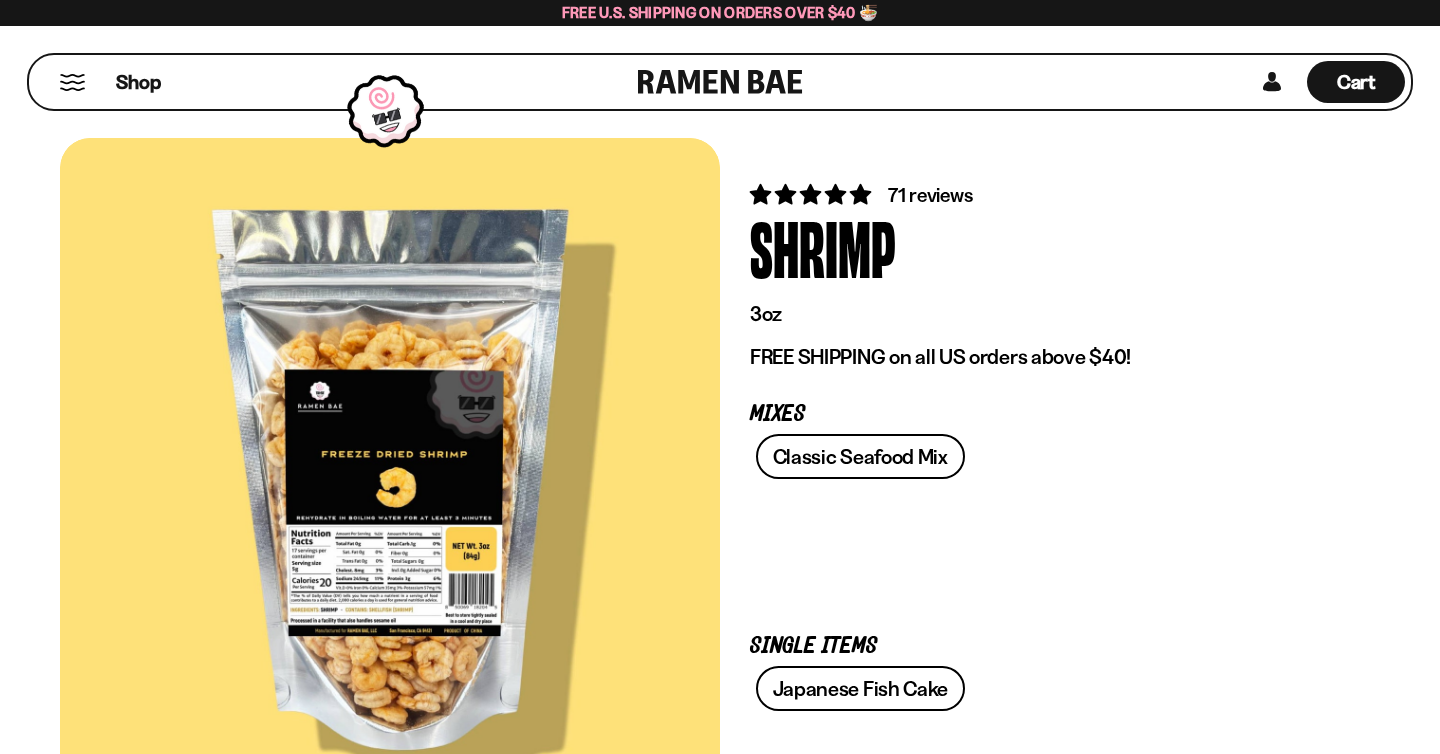 scroll, scrollTop: 0, scrollLeft: 0, axis: both 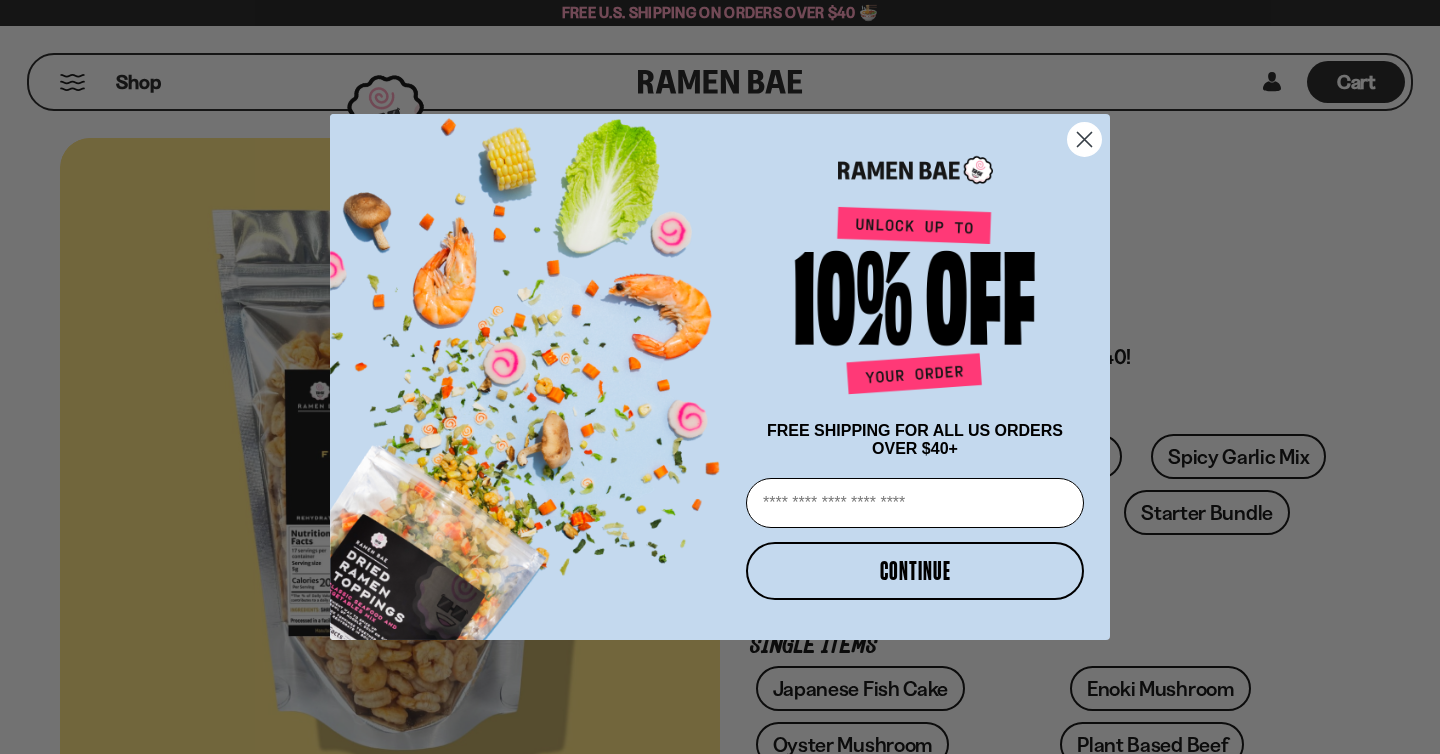 click 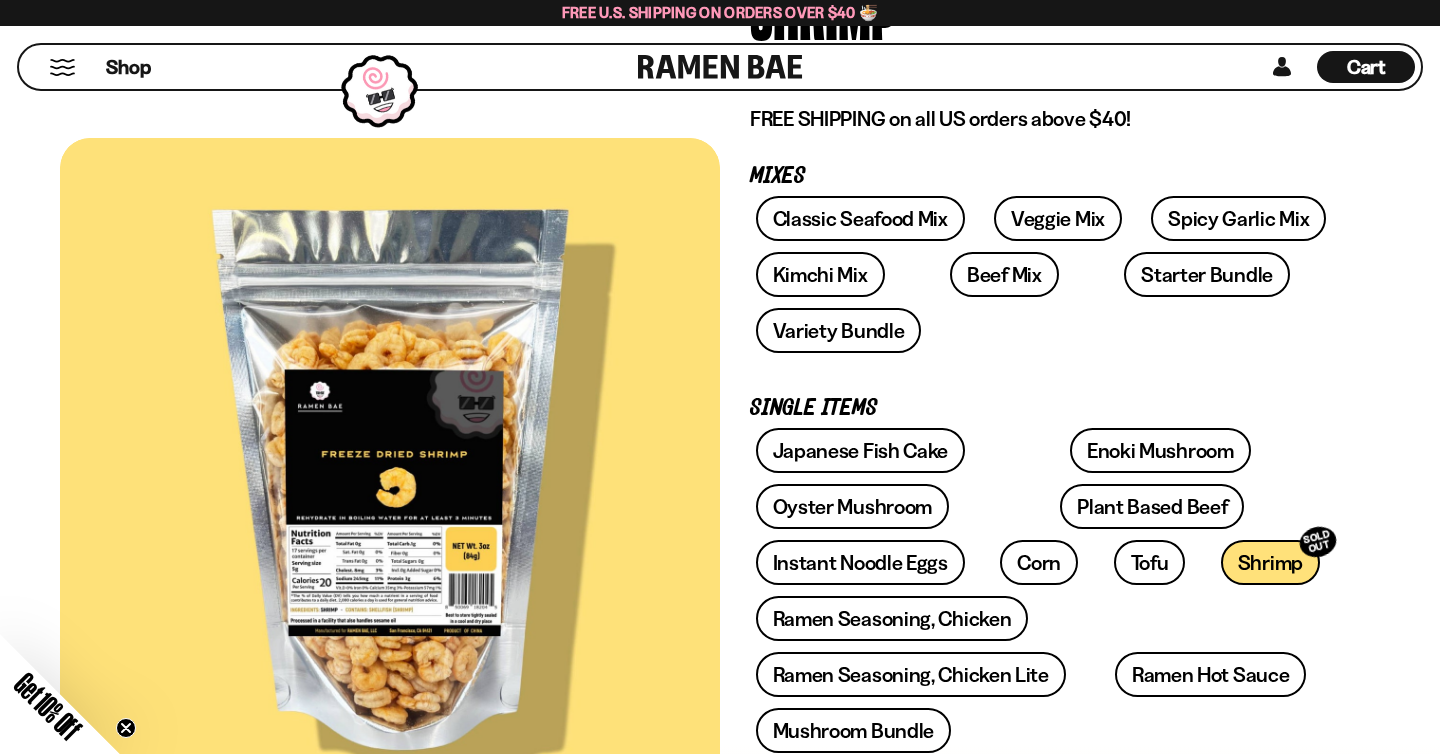 scroll, scrollTop: 270, scrollLeft: 0, axis: vertical 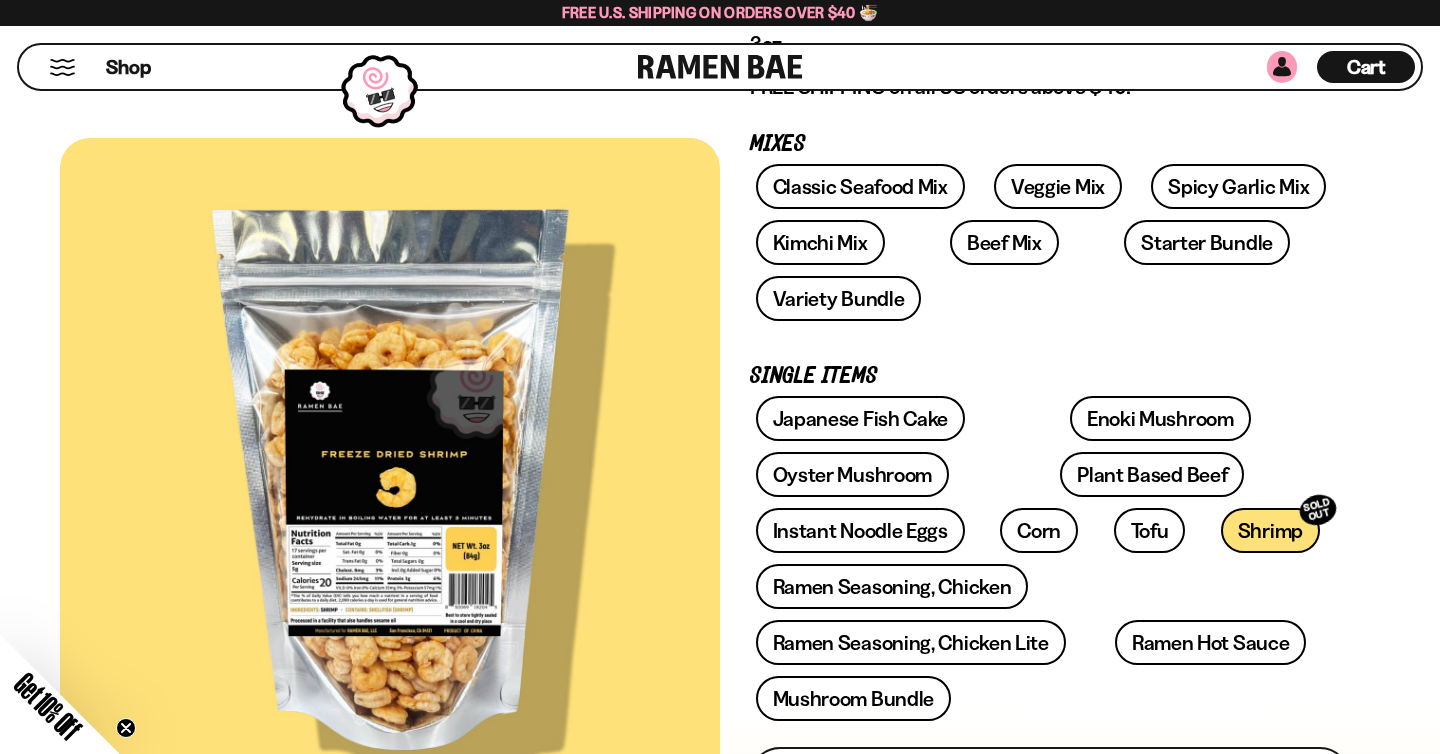 click at bounding box center [1282, 67] 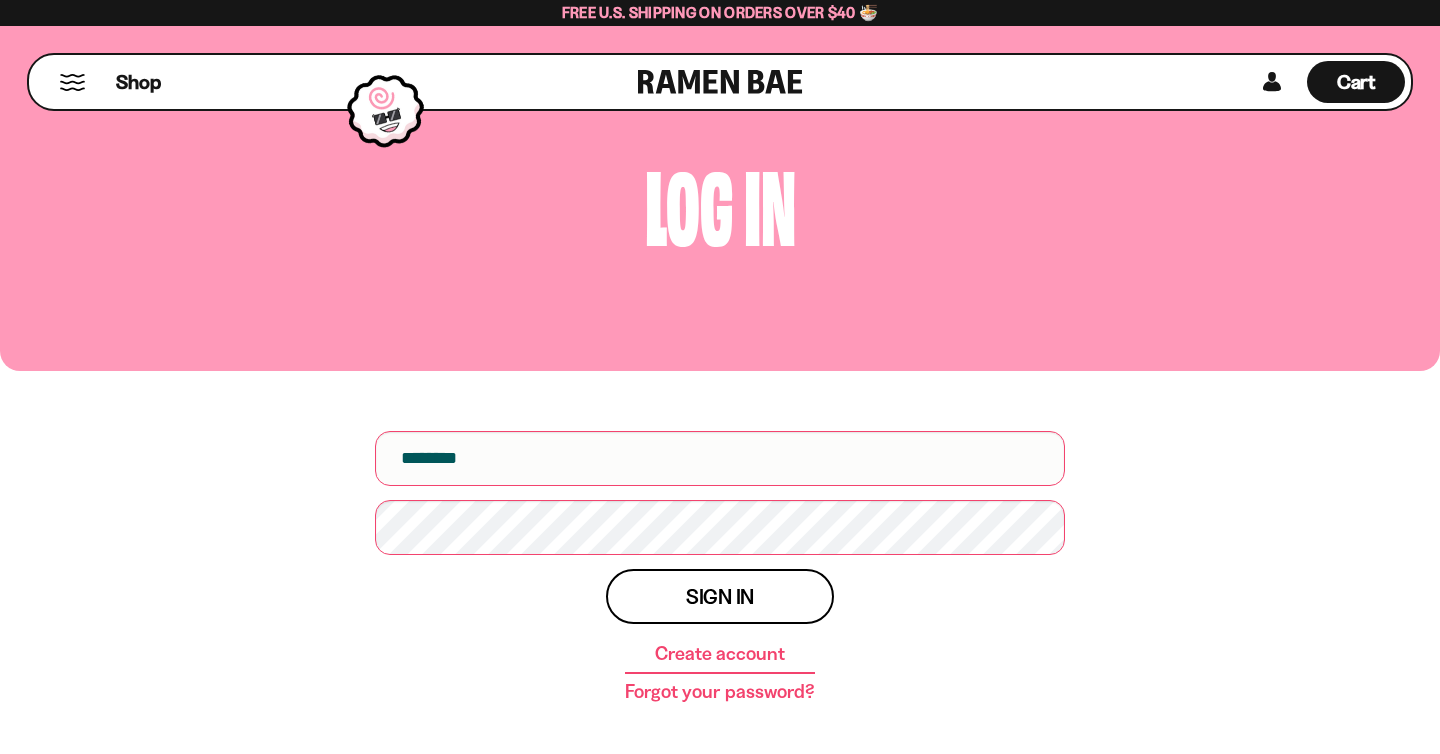 scroll, scrollTop: 0, scrollLeft: 0, axis: both 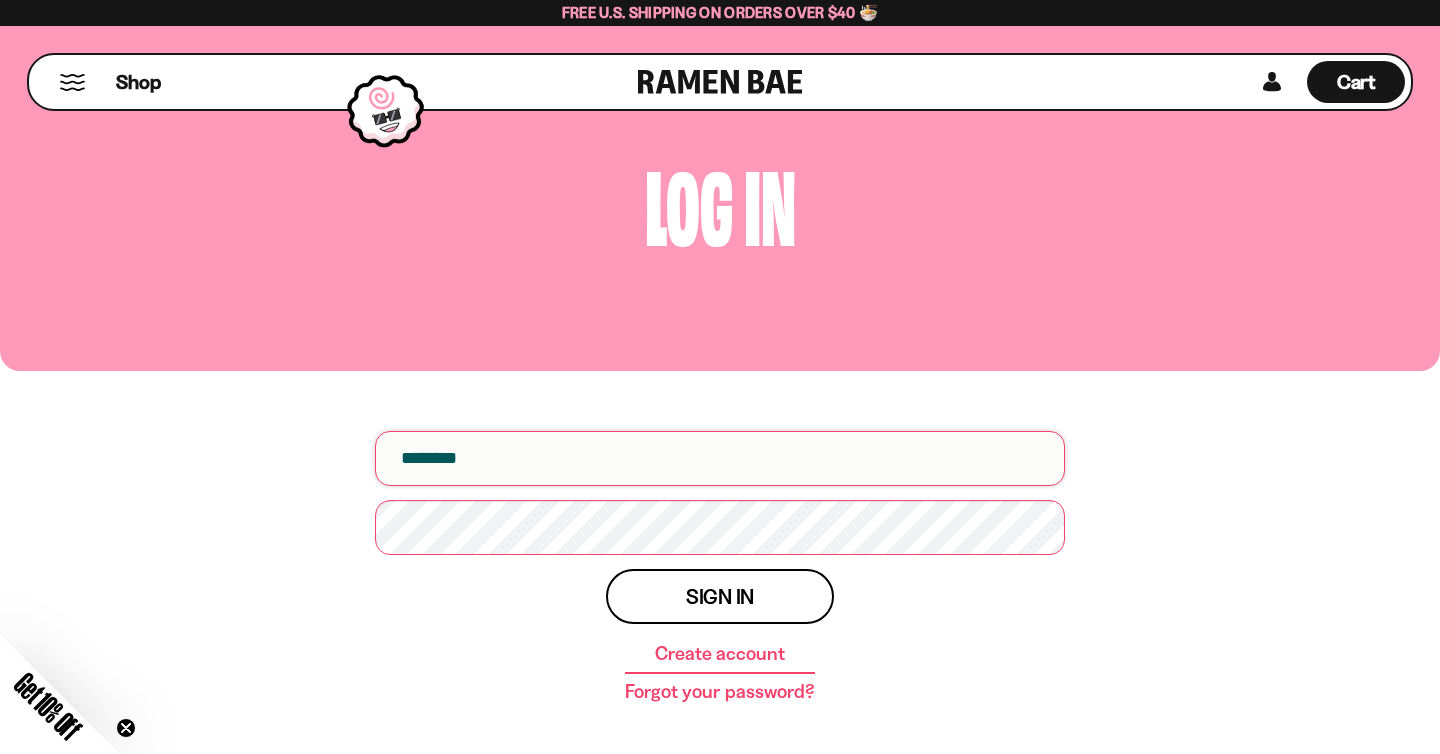 click at bounding box center [720, 458] 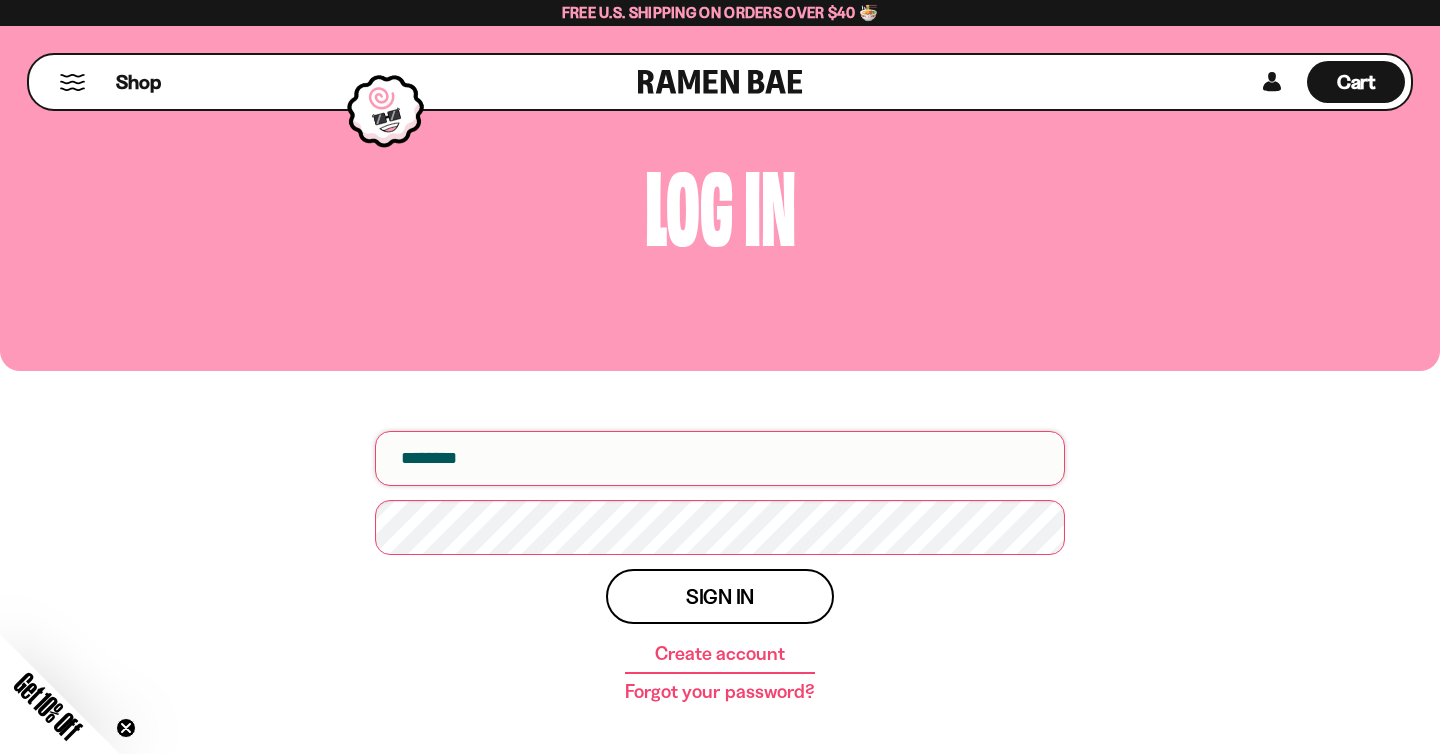click at bounding box center (720, 458) 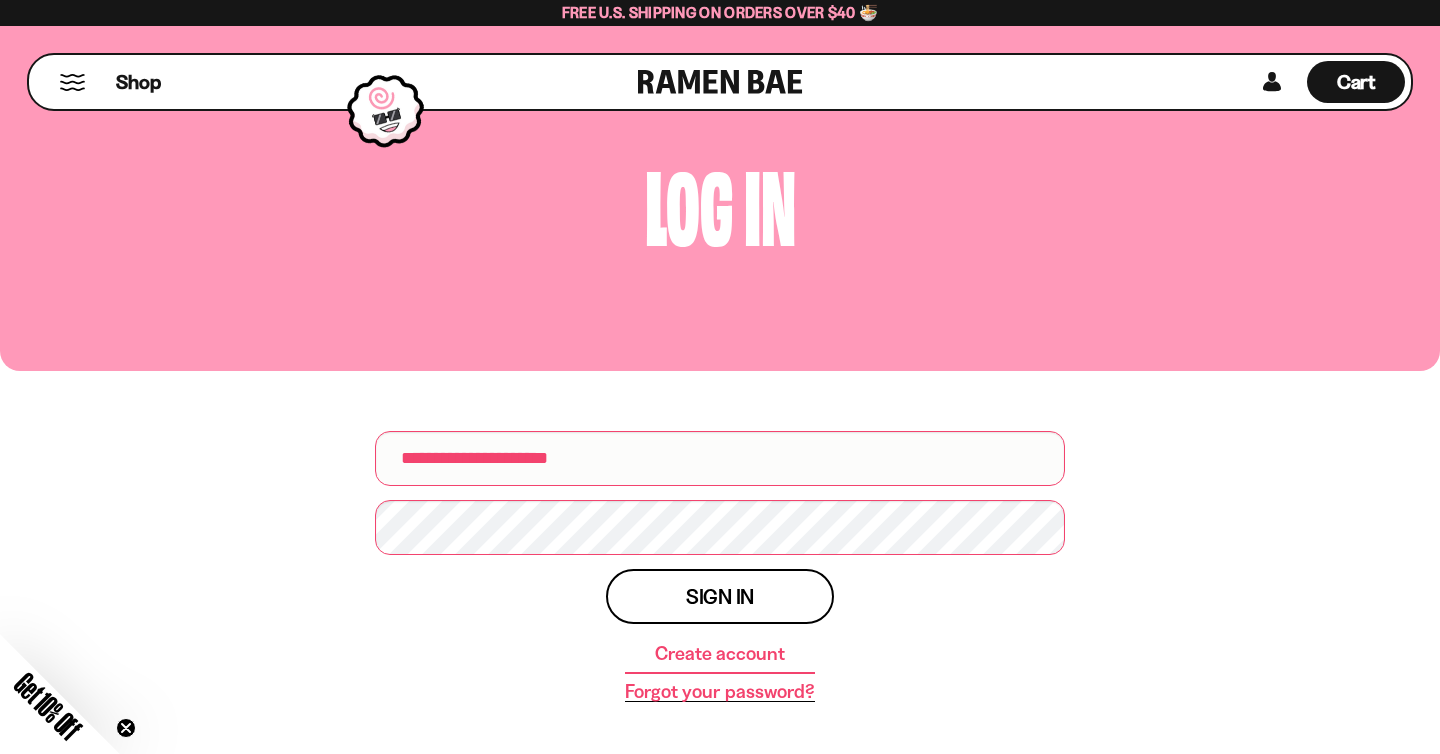 click on "Forgot your password?" at bounding box center (719, 692) 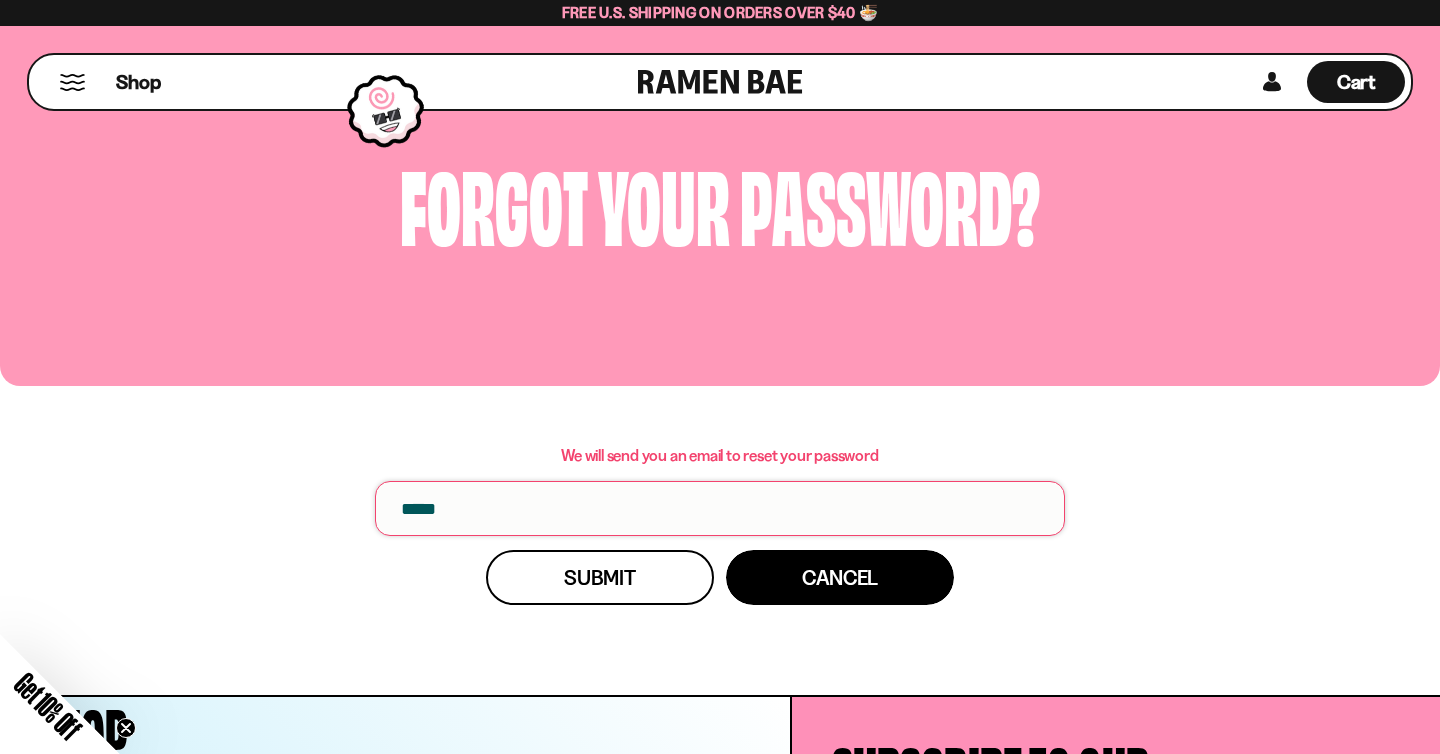 click at bounding box center [720, 508] 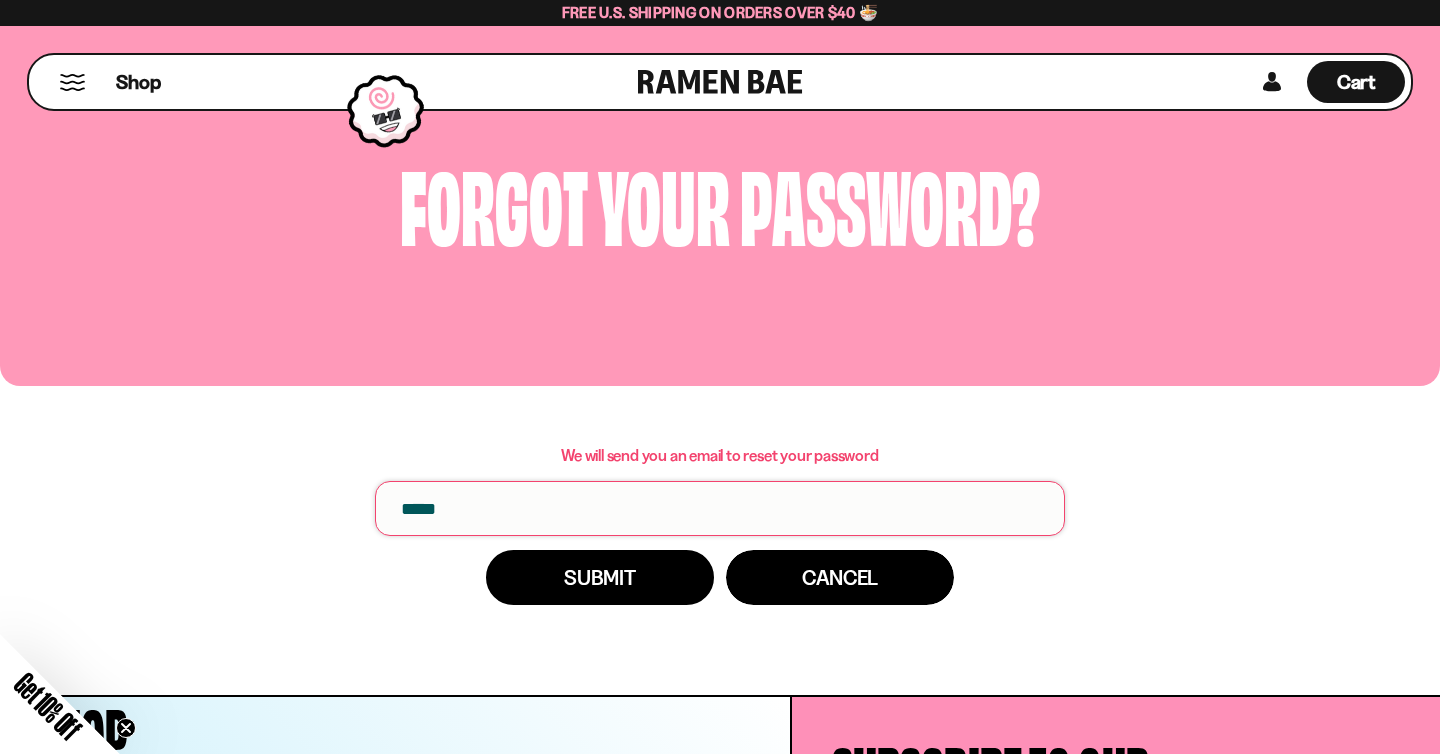 type on "**********" 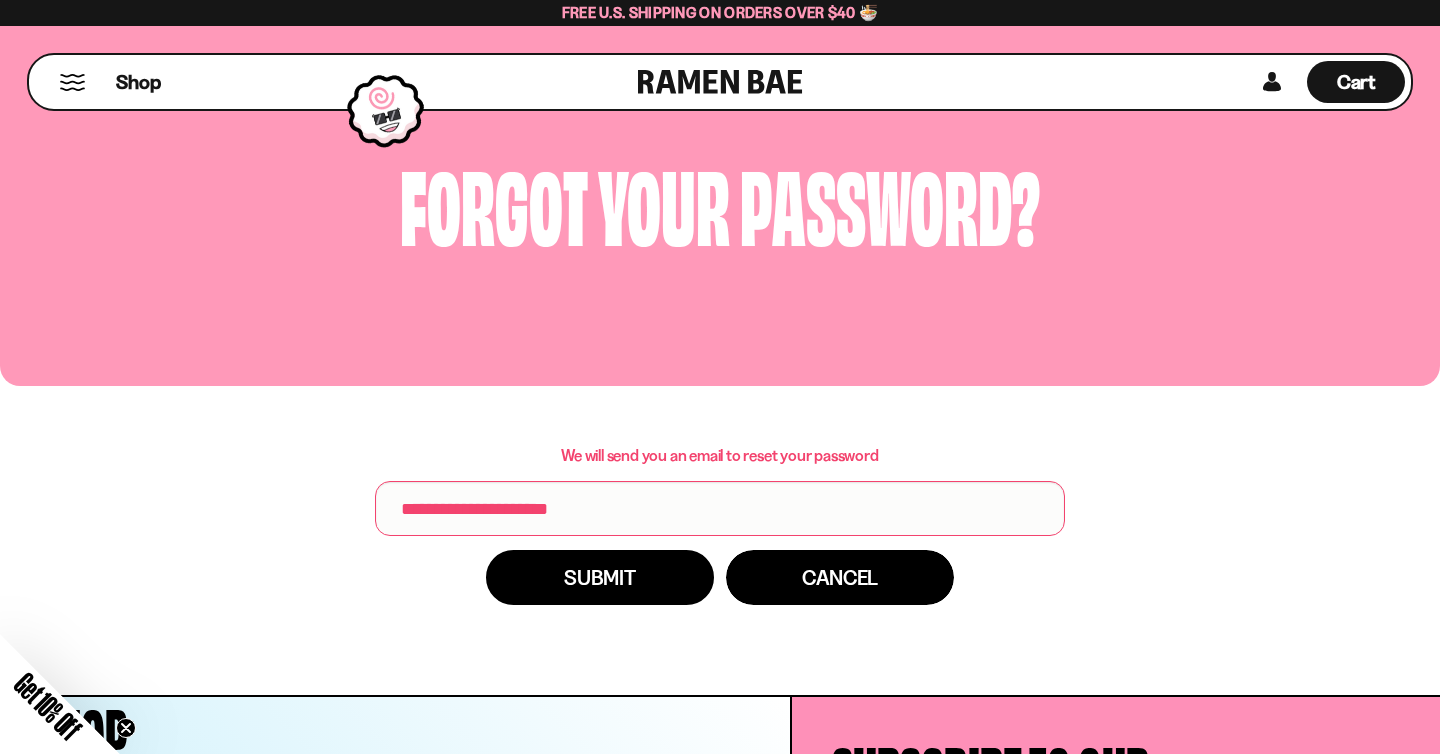 click on "Submit" at bounding box center [600, 577] 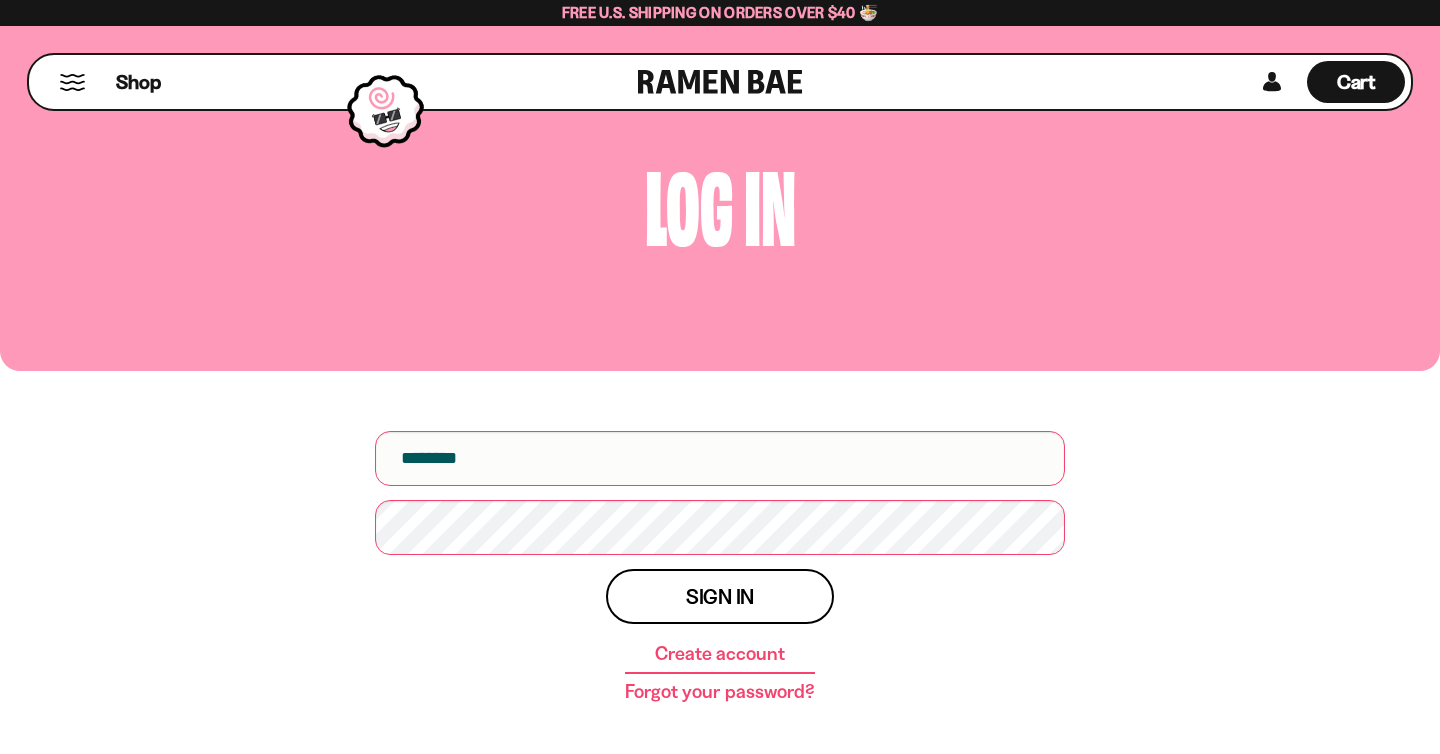 scroll, scrollTop: 0, scrollLeft: 0, axis: both 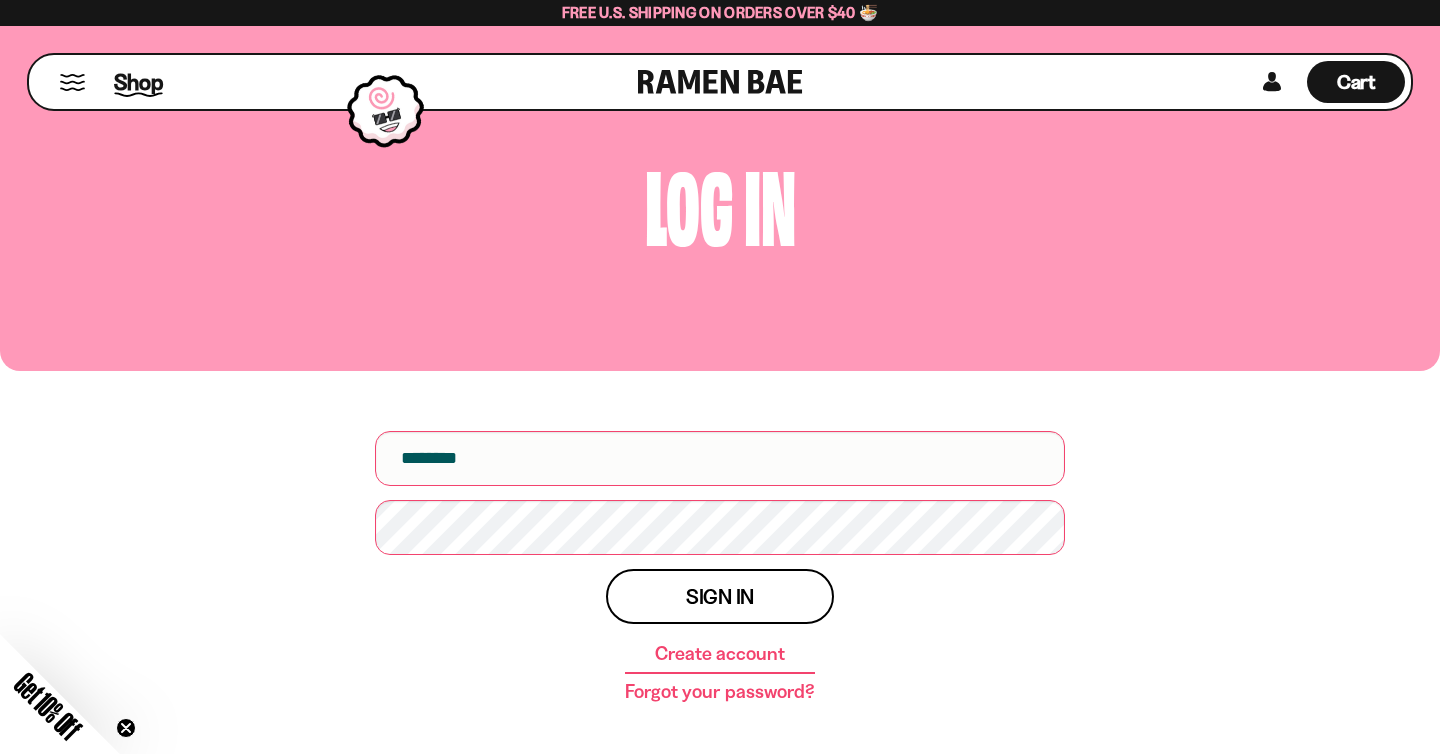 click on "Shop" at bounding box center [138, 82] 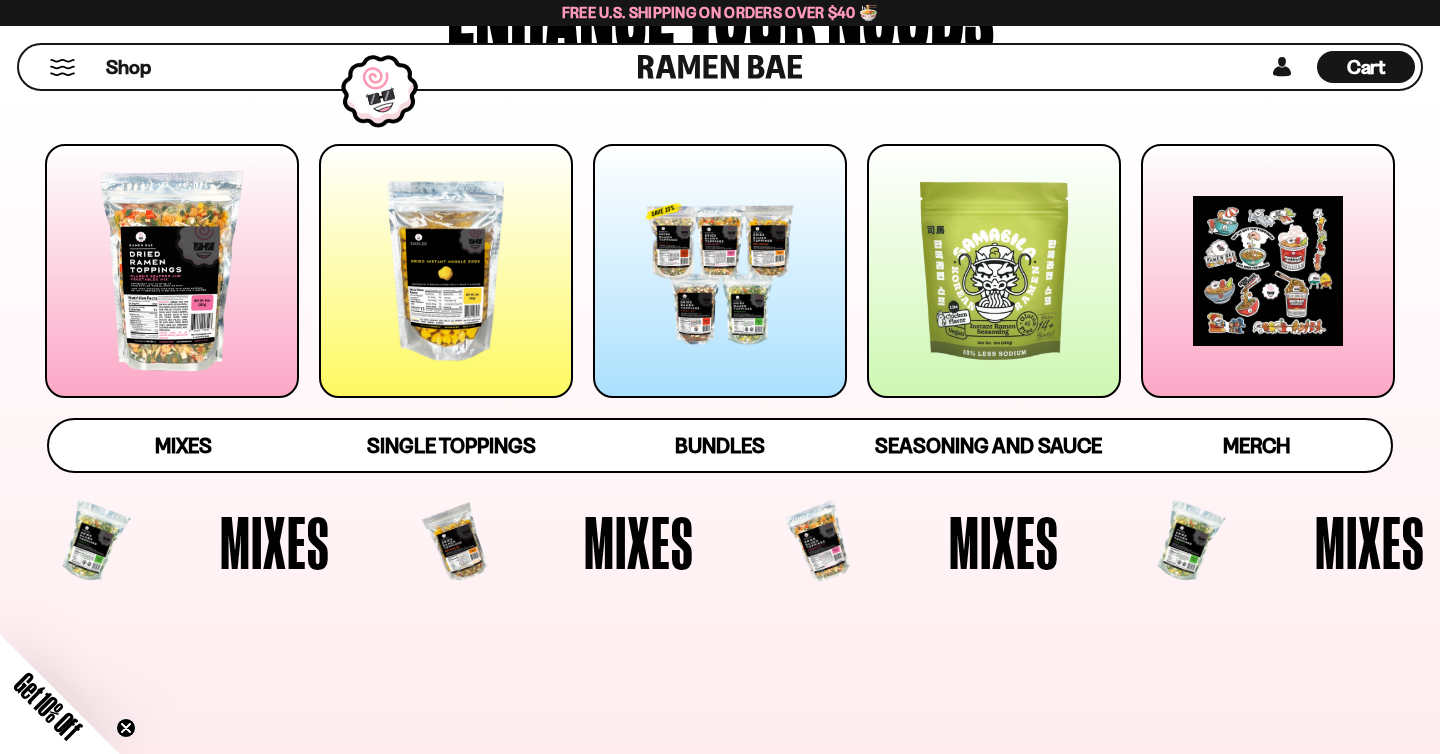 scroll, scrollTop: 236, scrollLeft: 0, axis: vertical 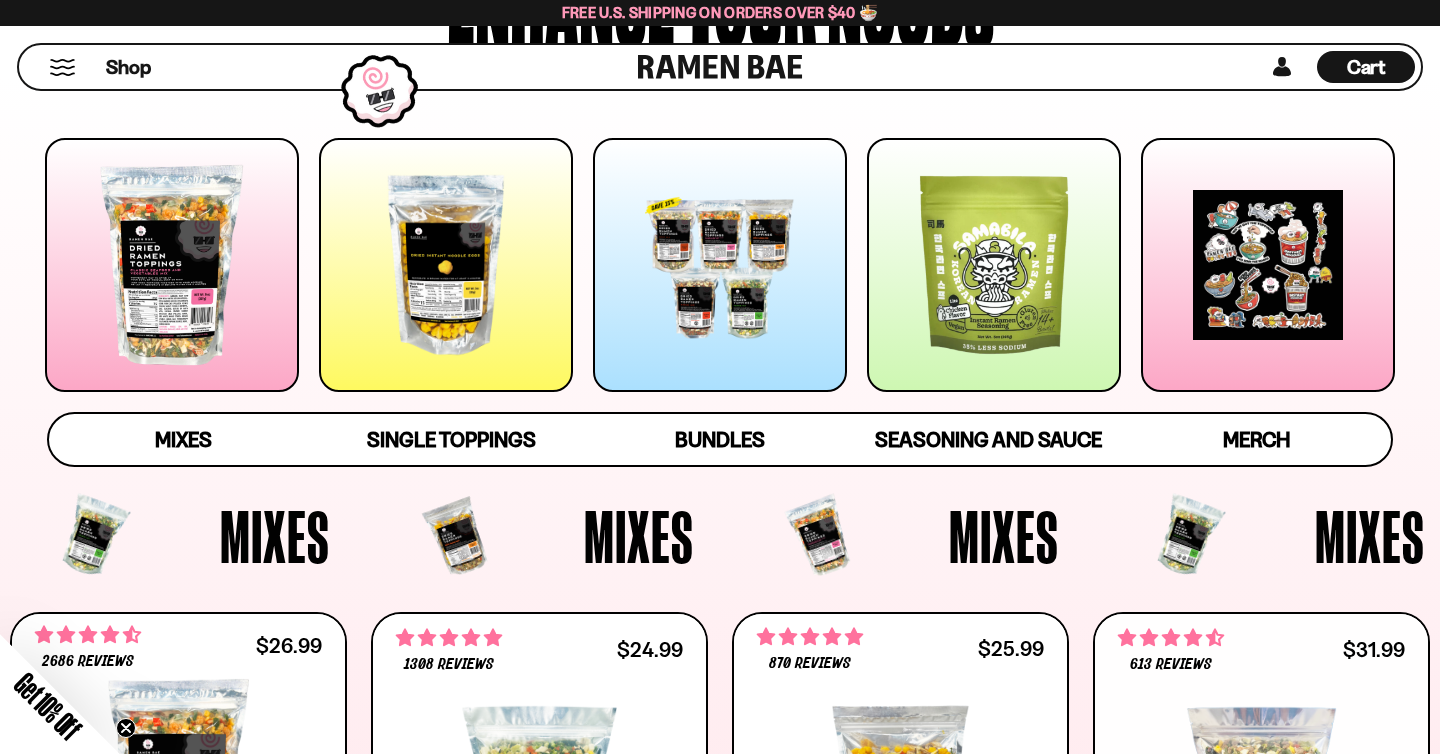 click at bounding box center [172, 265] 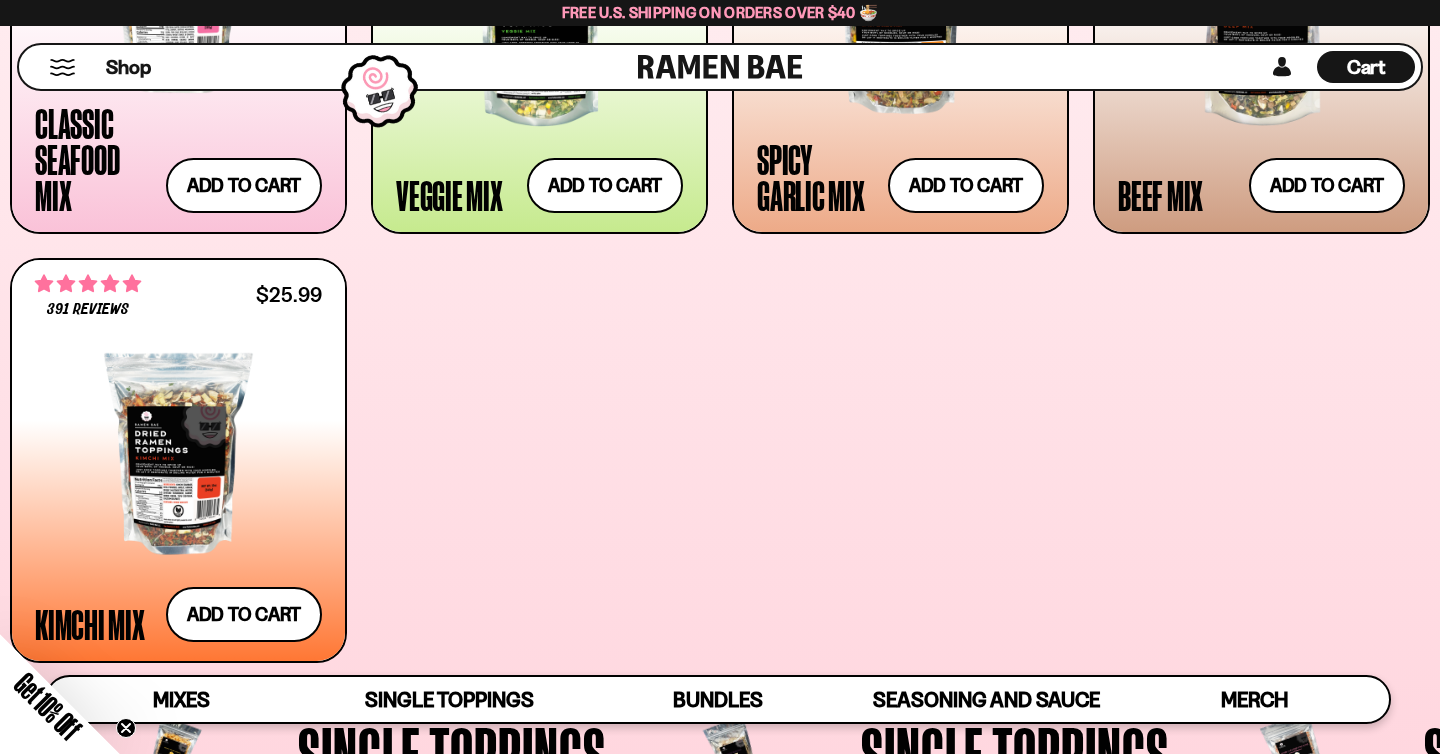 scroll, scrollTop: 1022, scrollLeft: 0, axis: vertical 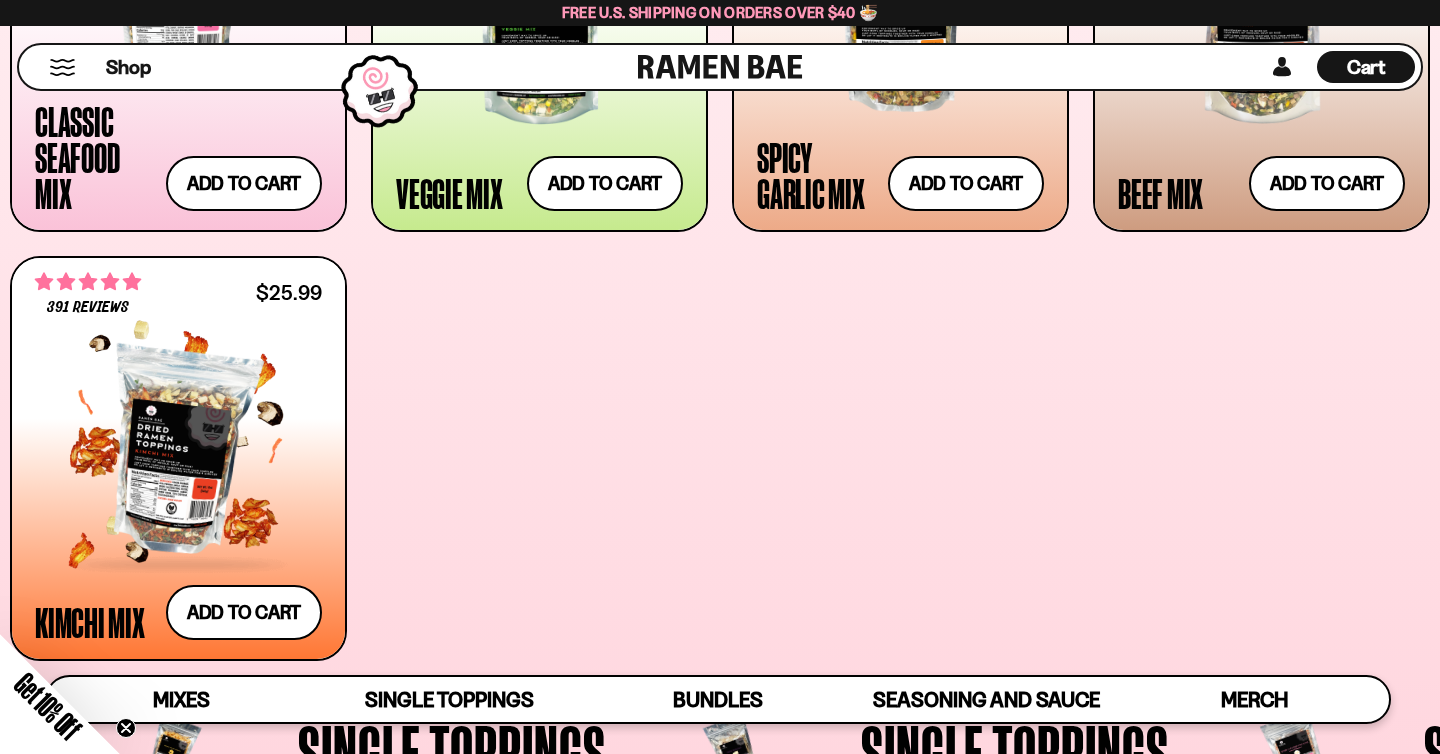 click at bounding box center [178, 452] 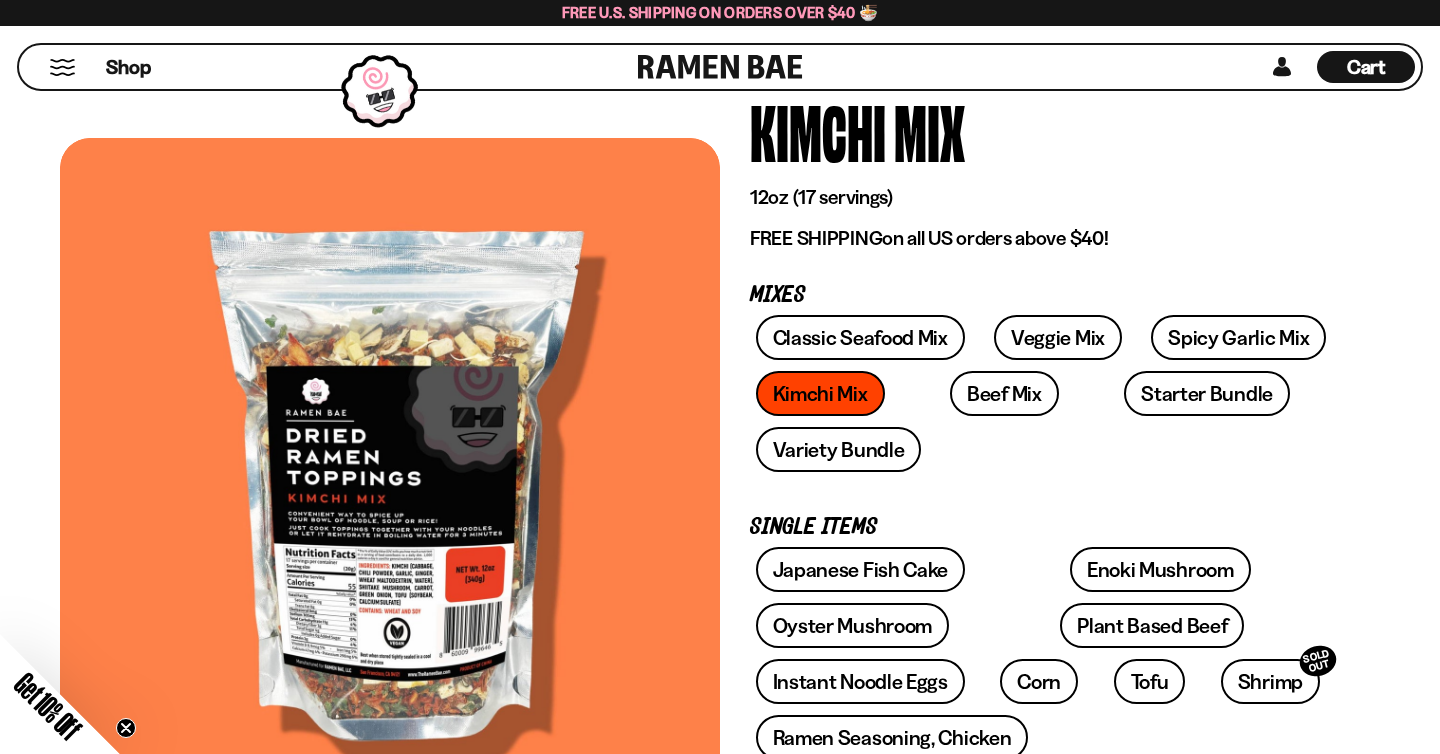 scroll, scrollTop: 431, scrollLeft: 0, axis: vertical 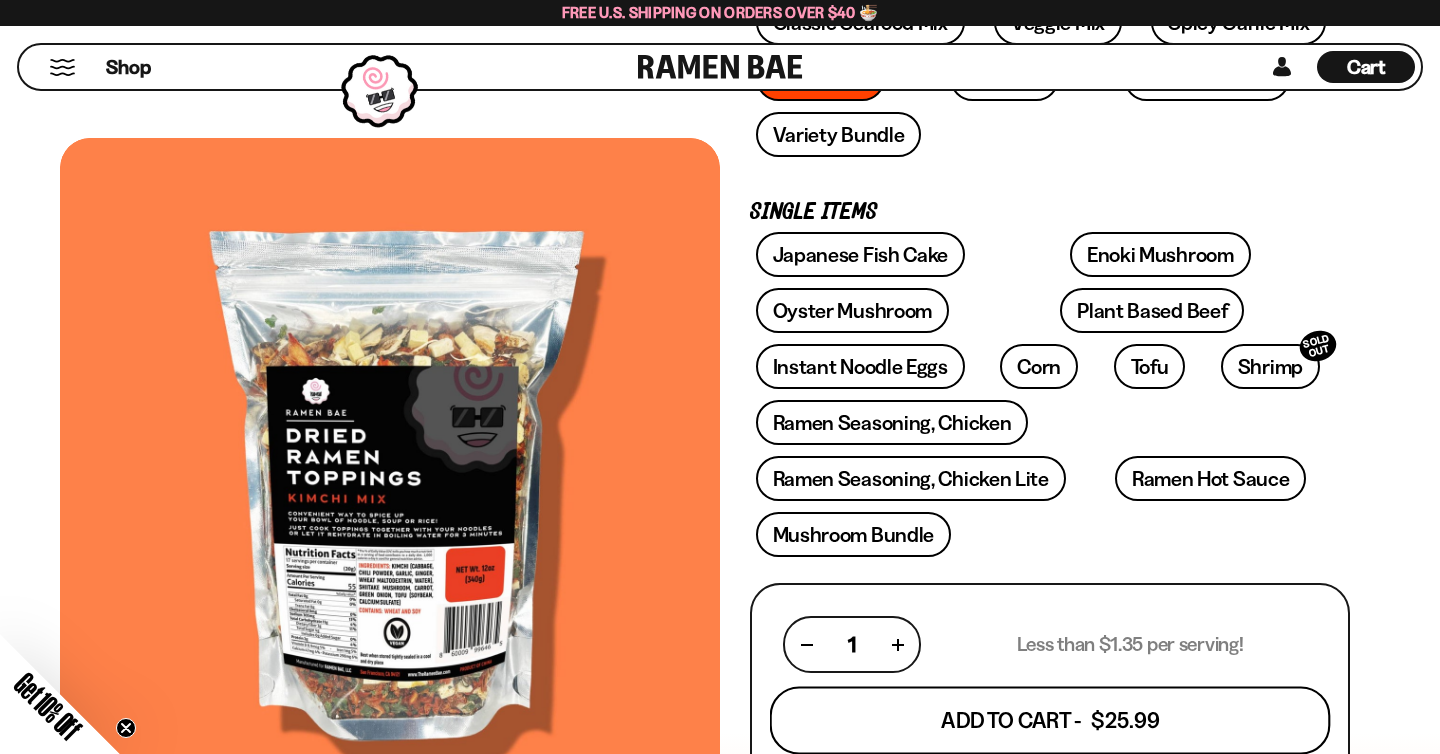 click on "Add To Cart -
$25.99" at bounding box center (1050, 721) 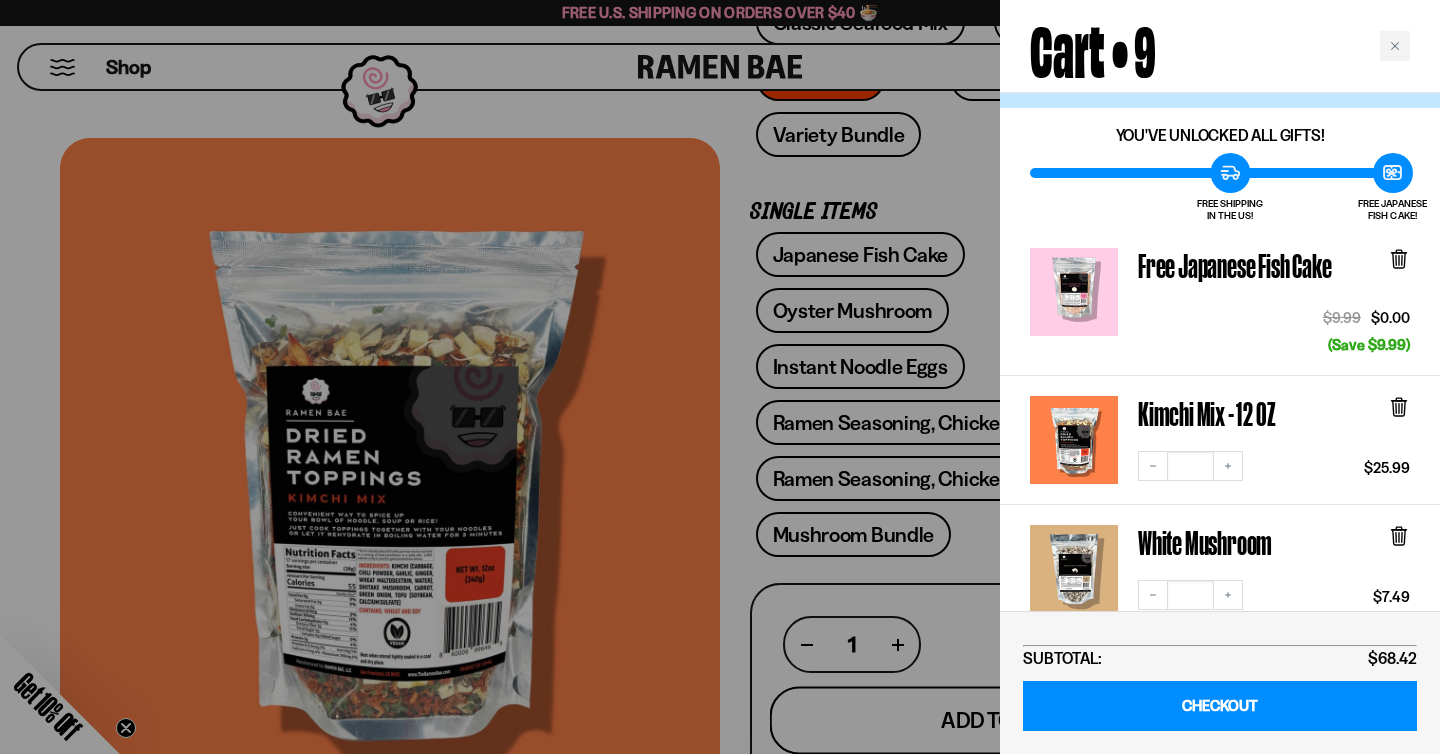 scroll, scrollTop: 32, scrollLeft: 0, axis: vertical 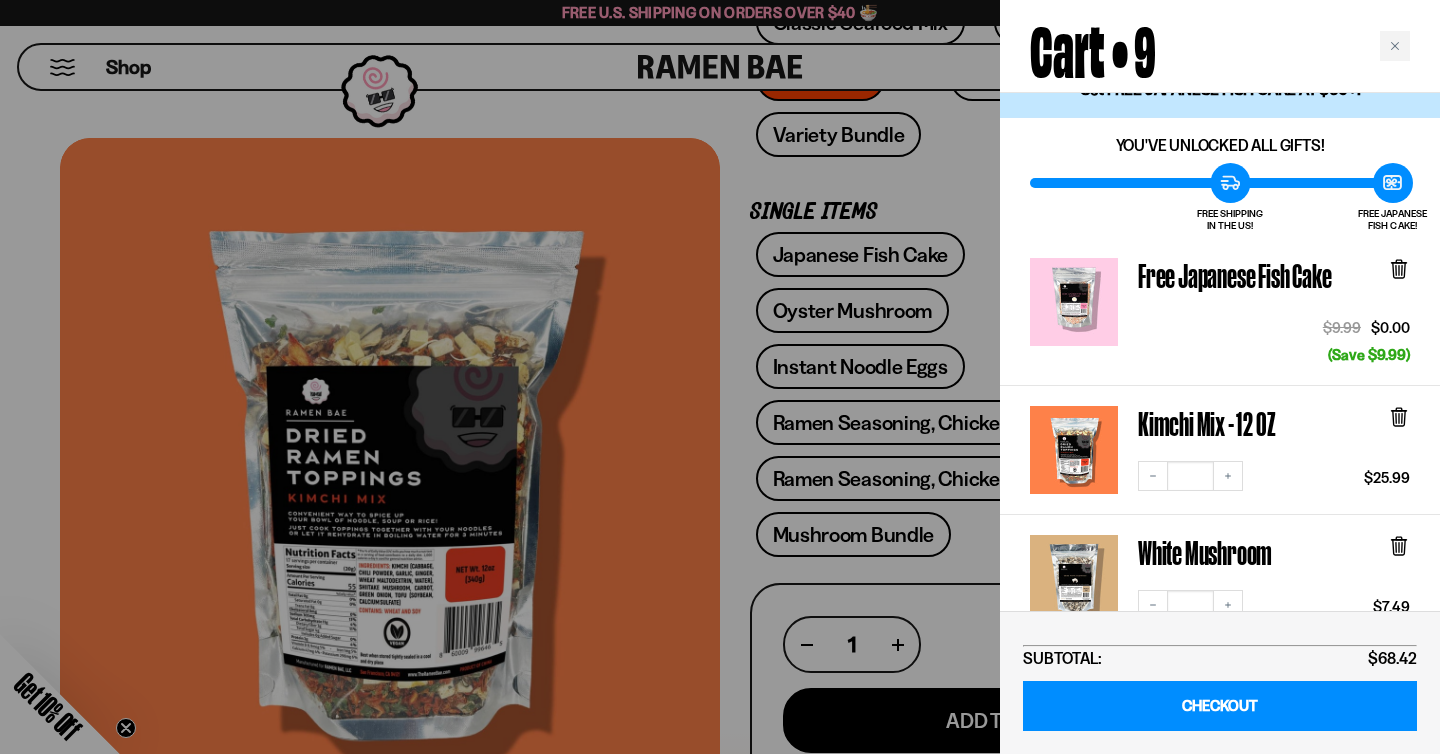 click 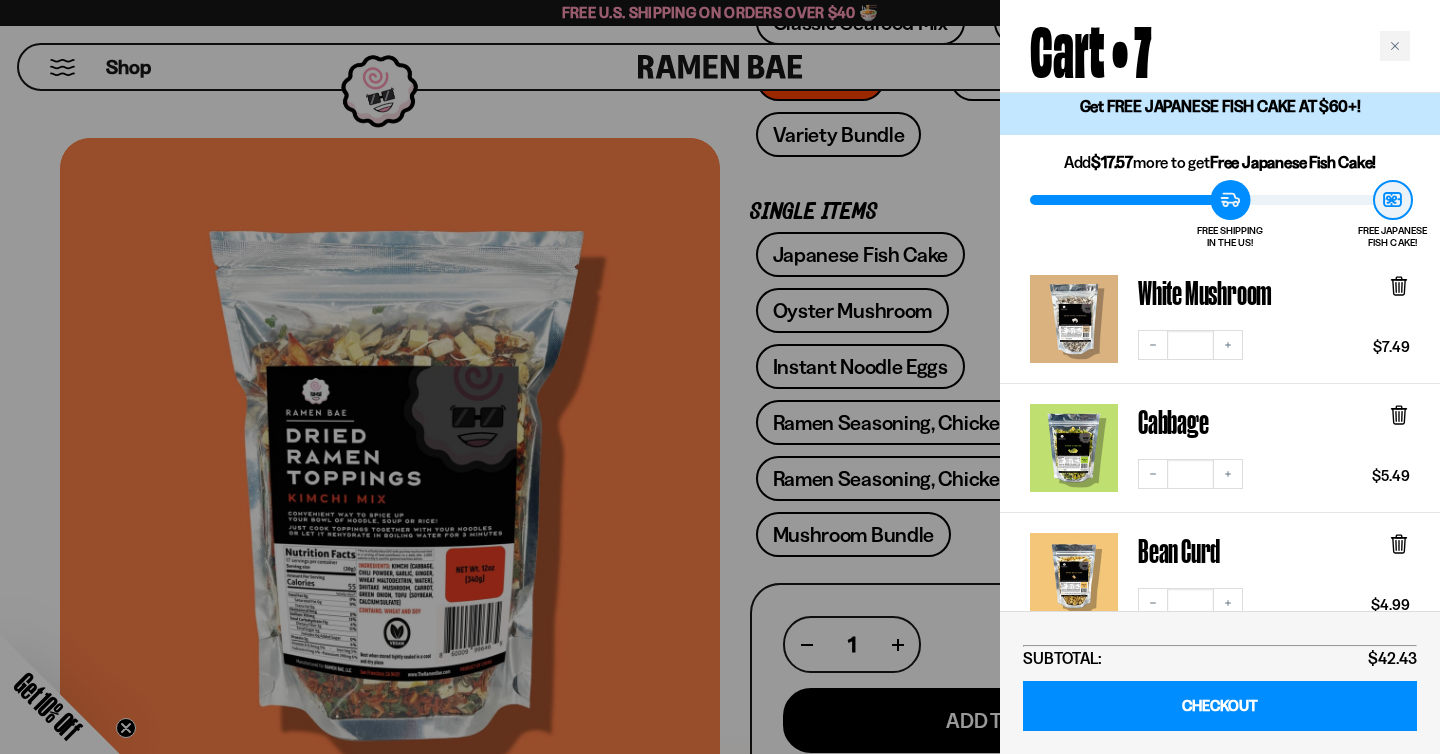 scroll, scrollTop: 0, scrollLeft: 0, axis: both 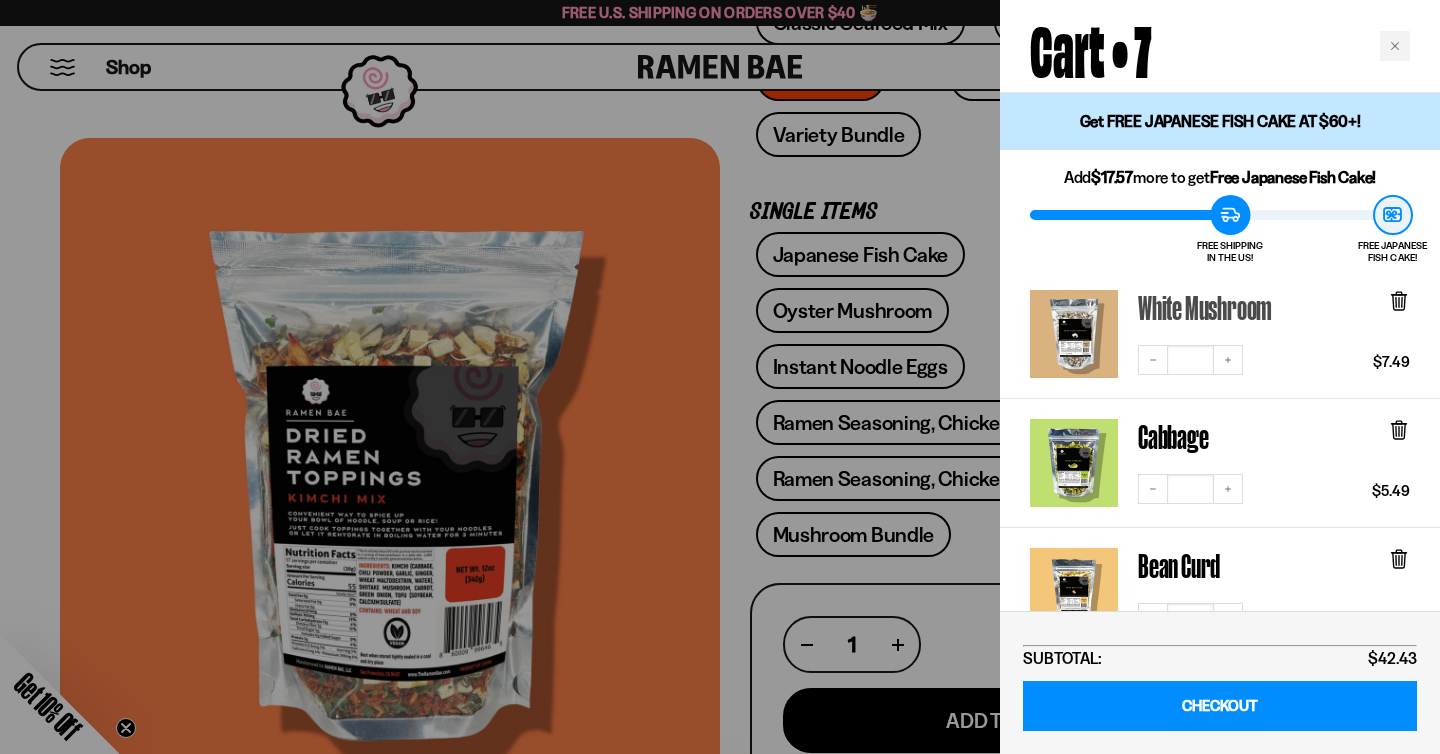 click on "White Mushroom" at bounding box center (1205, 307) 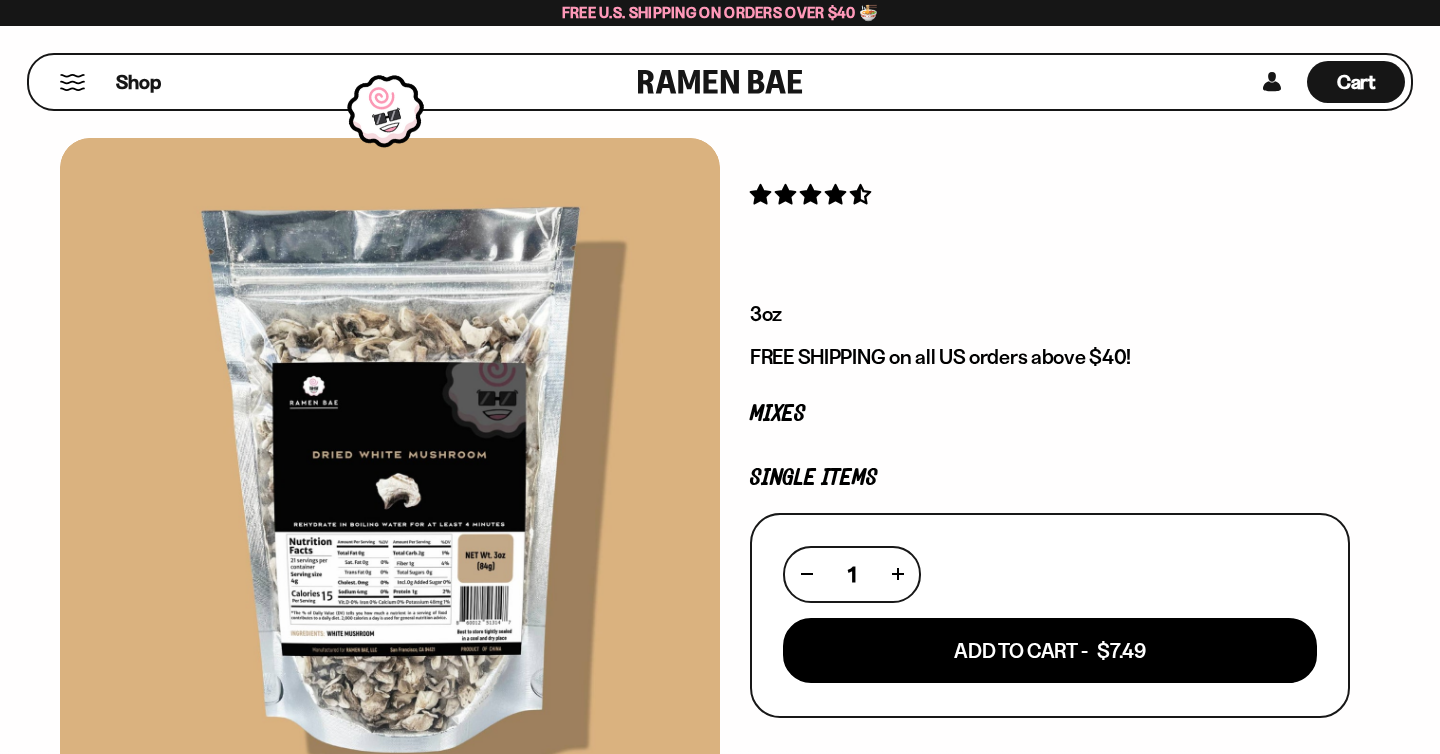 scroll, scrollTop: 0, scrollLeft: 0, axis: both 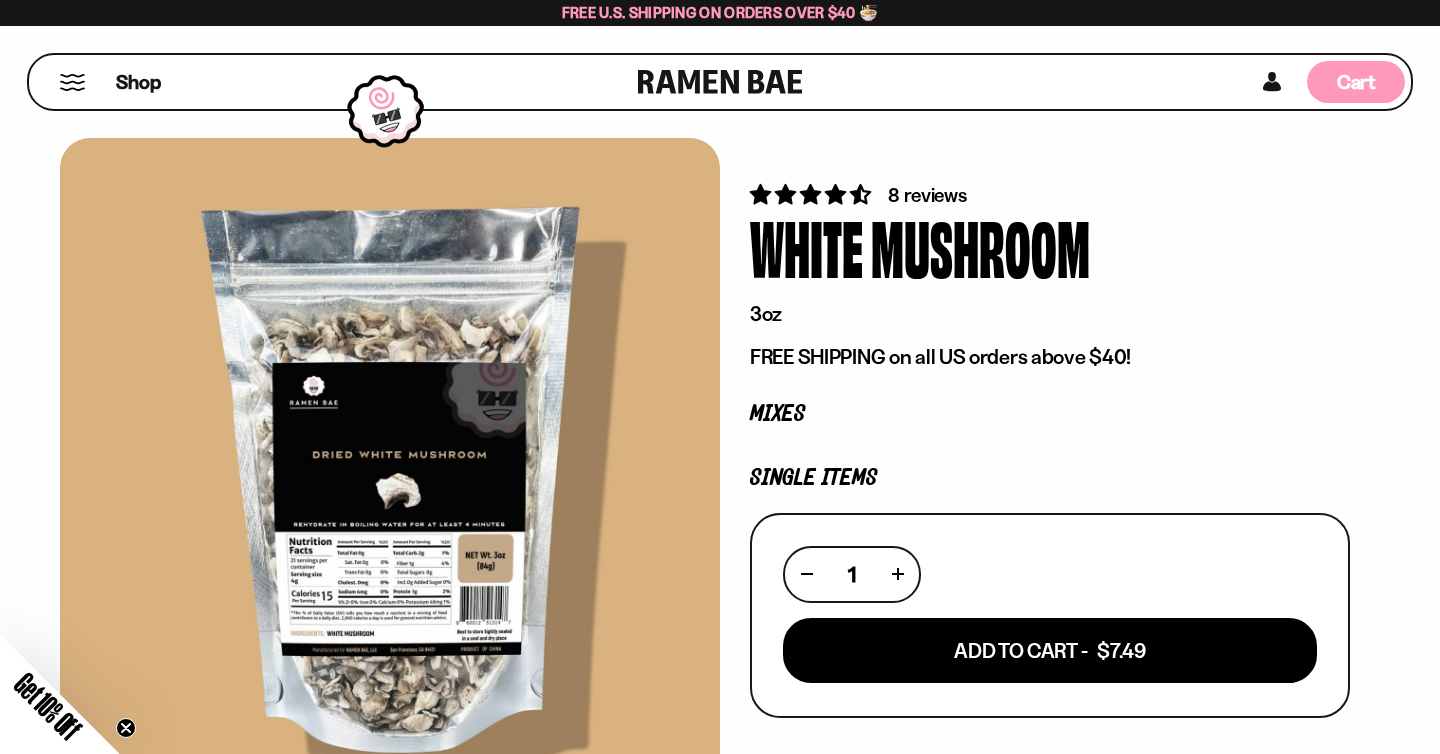 click on "Cart" at bounding box center [1356, 82] 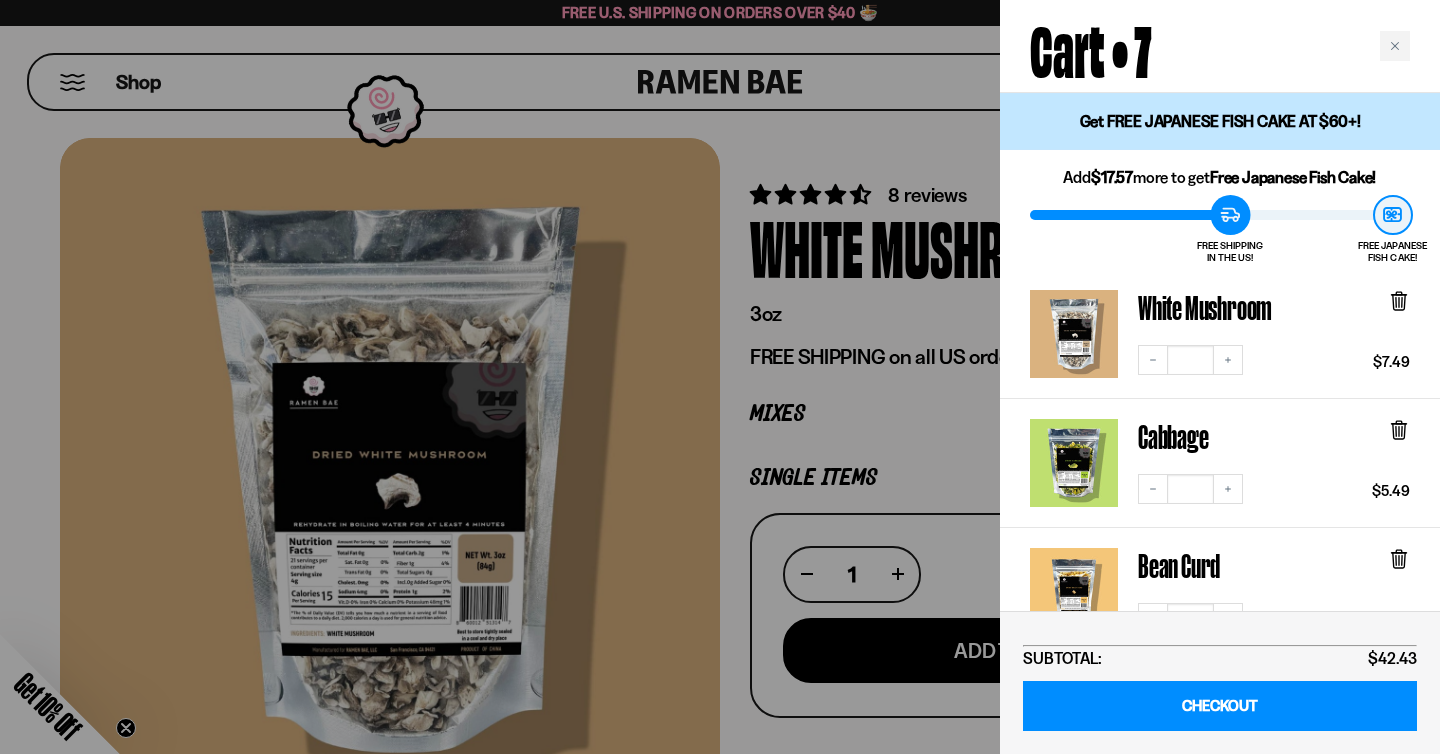 click 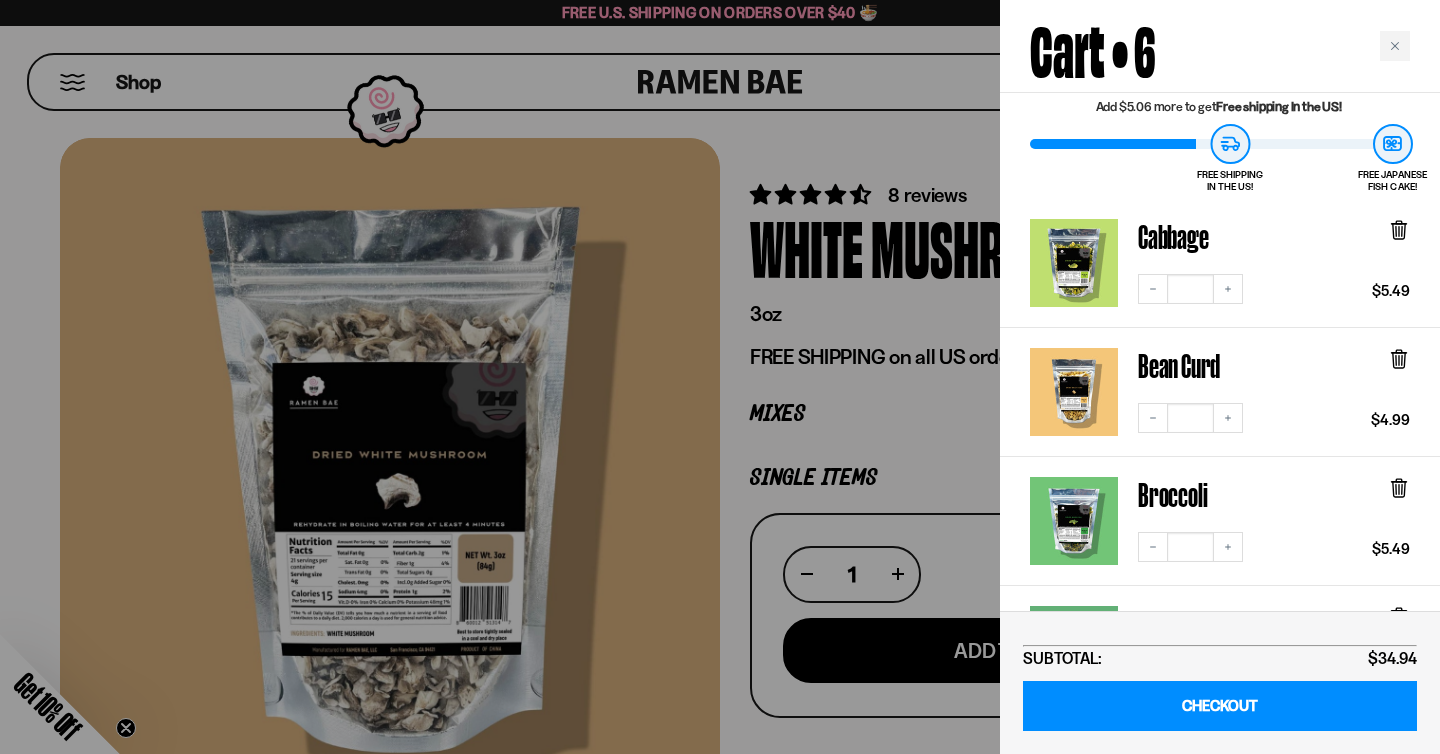 scroll, scrollTop: 74, scrollLeft: 0, axis: vertical 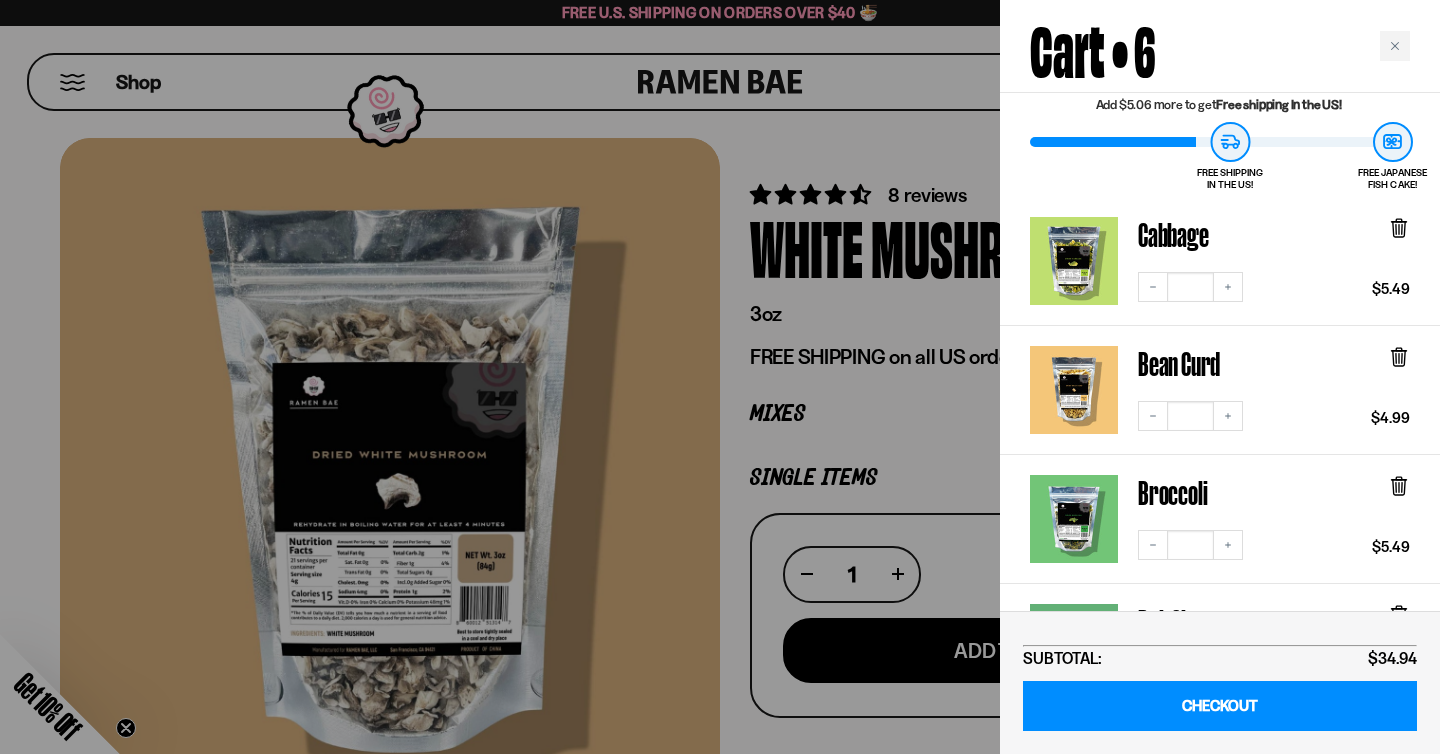 click 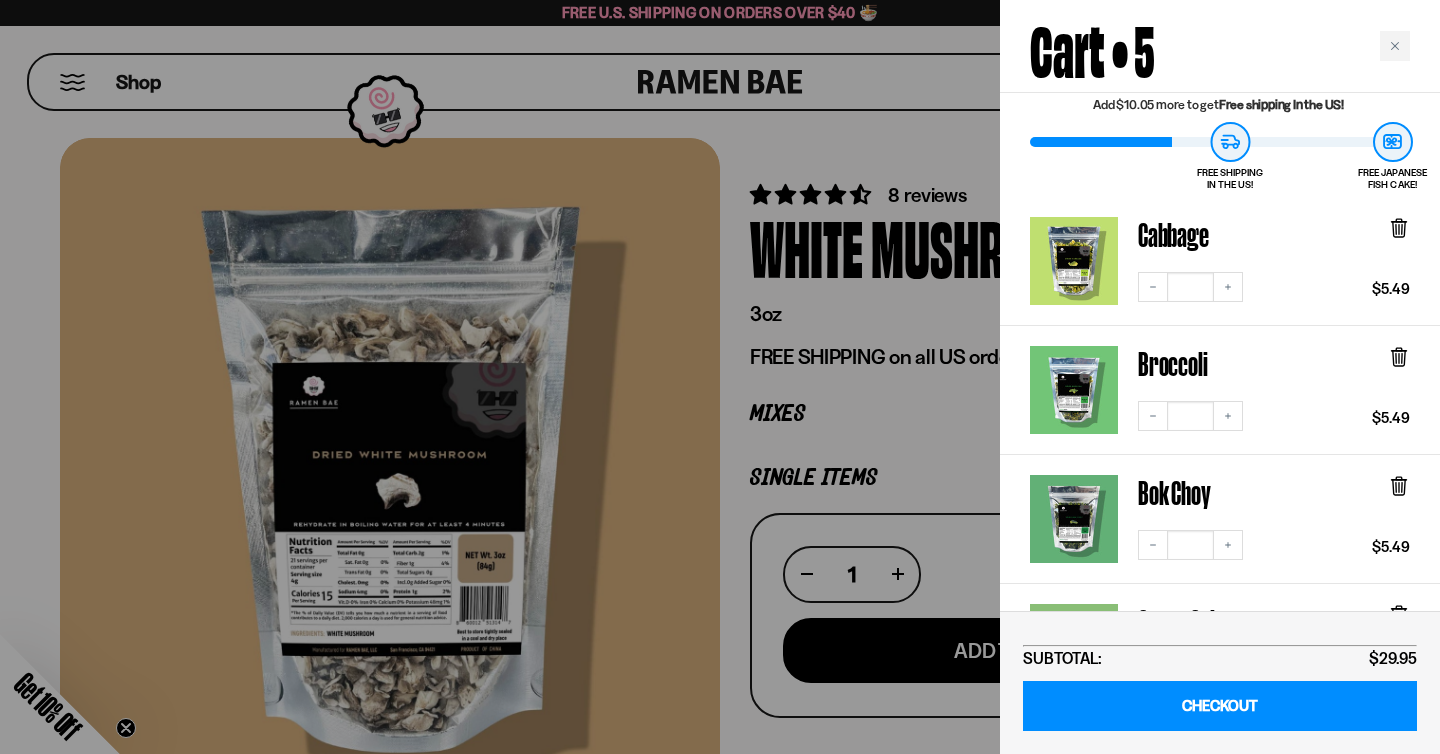 scroll, scrollTop: 0, scrollLeft: 0, axis: both 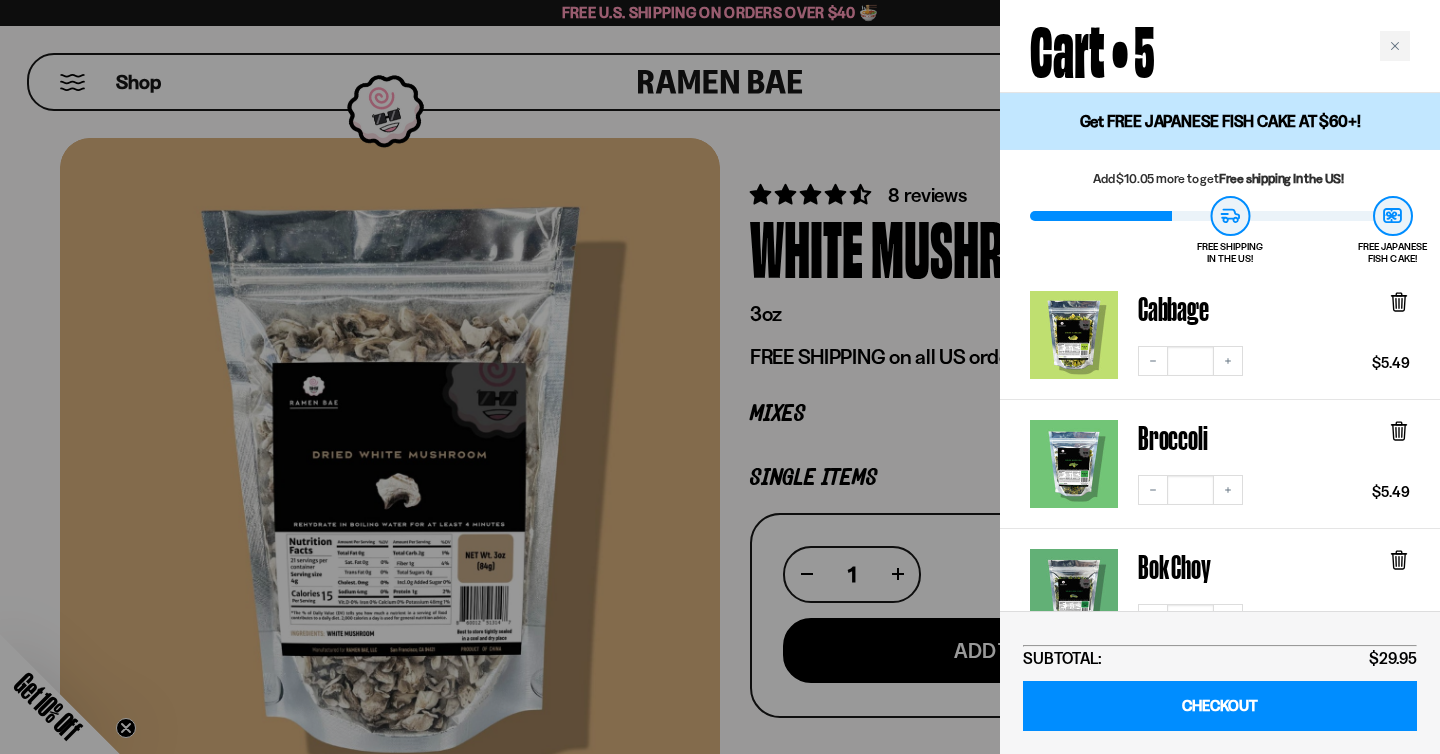 click at bounding box center (720, 377) 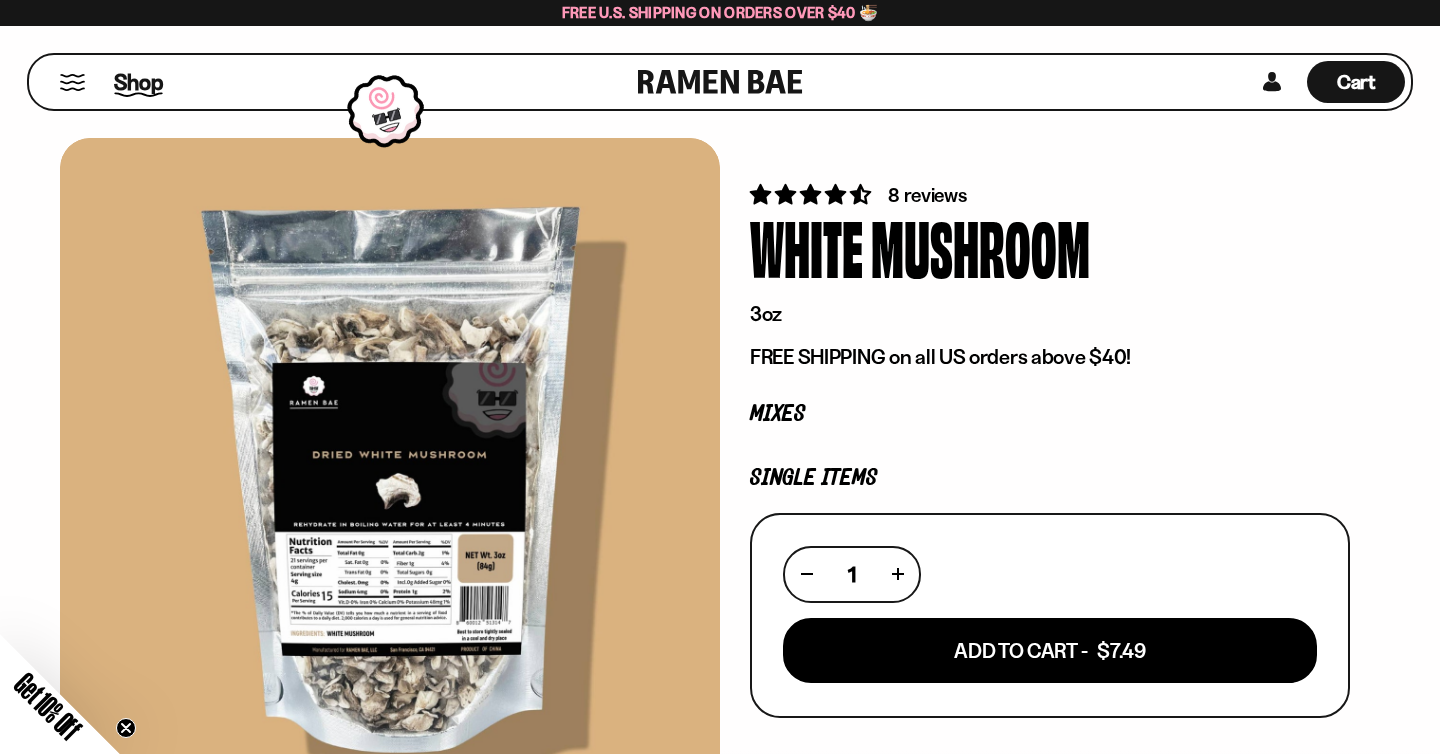 click on "Shop" at bounding box center [138, 82] 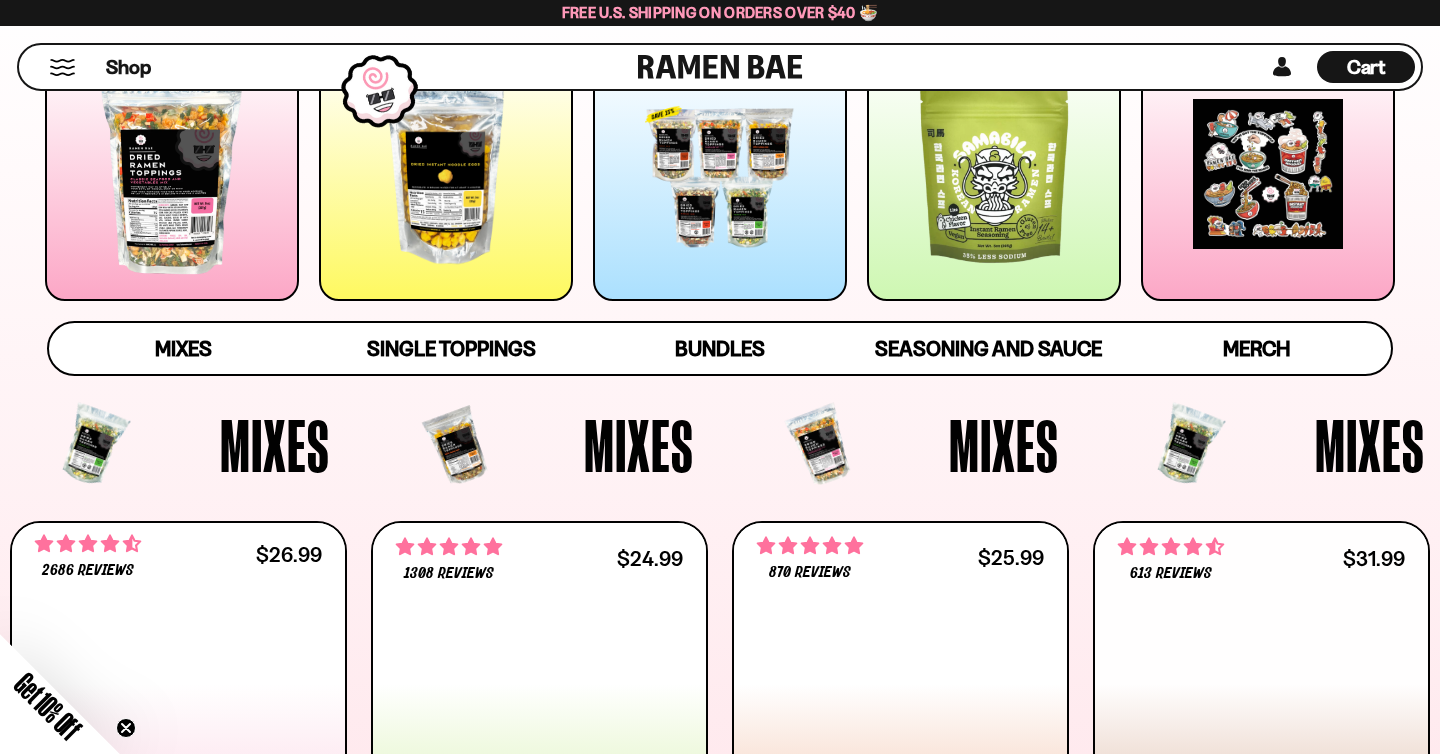 scroll, scrollTop: 480, scrollLeft: 0, axis: vertical 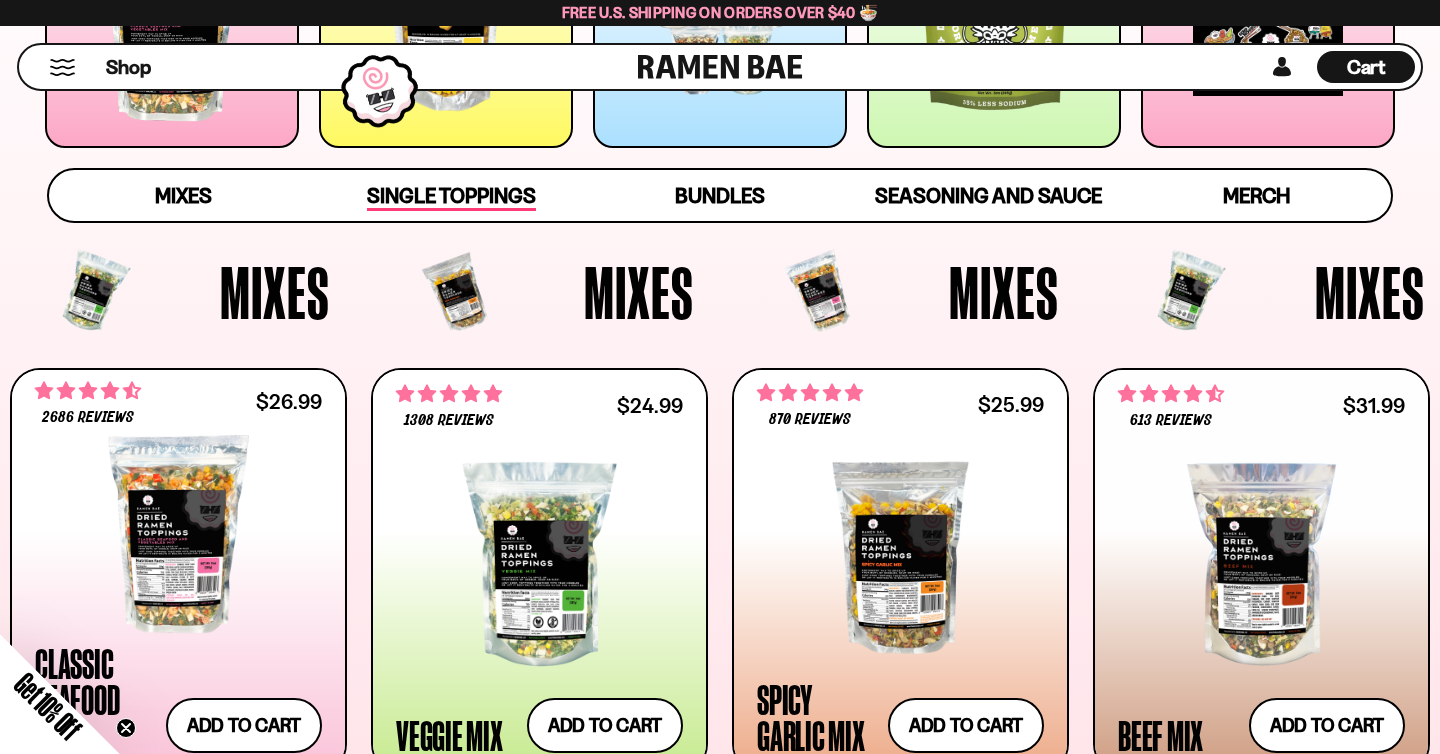 click on "Single Toppings" at bounding box center (451, 197) 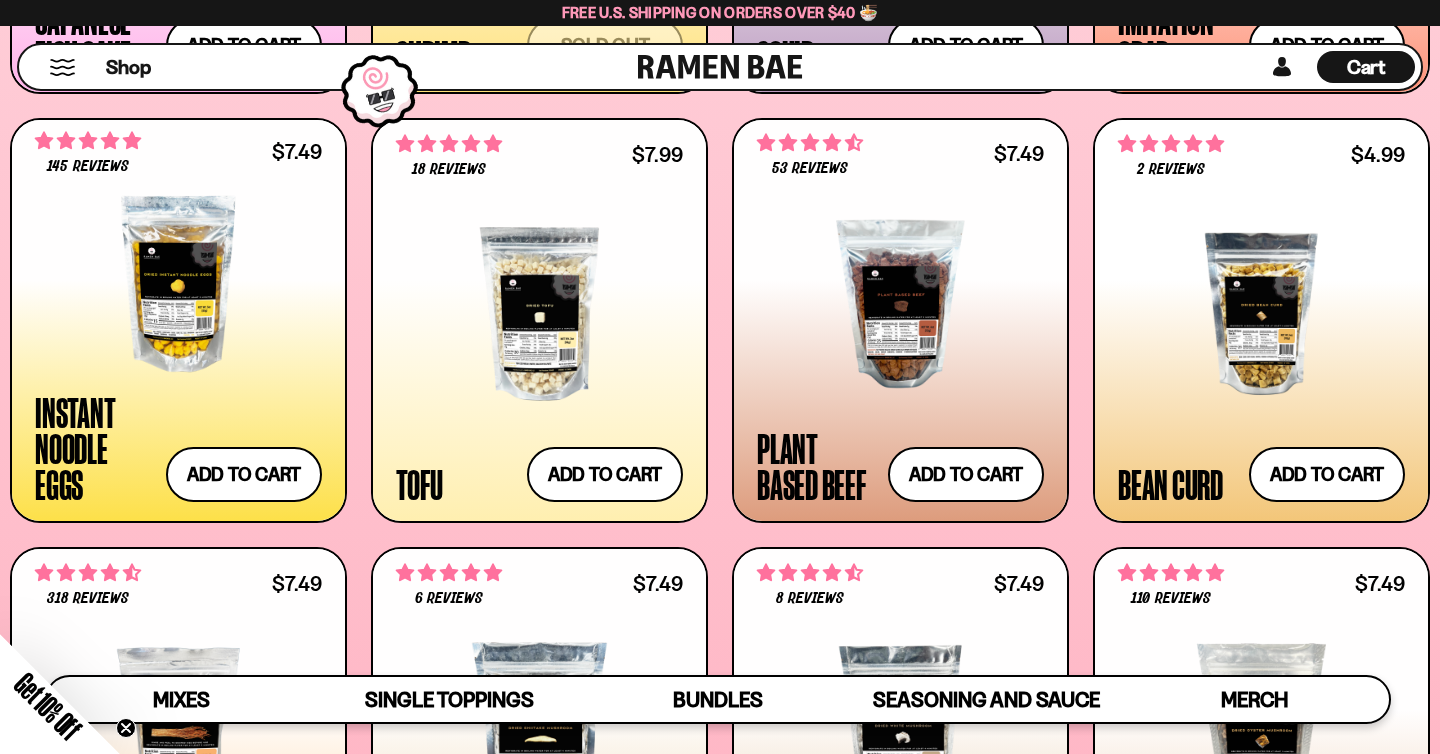 scroll, scrollTop: 2158, scrollLeft: 0, axis: vertical 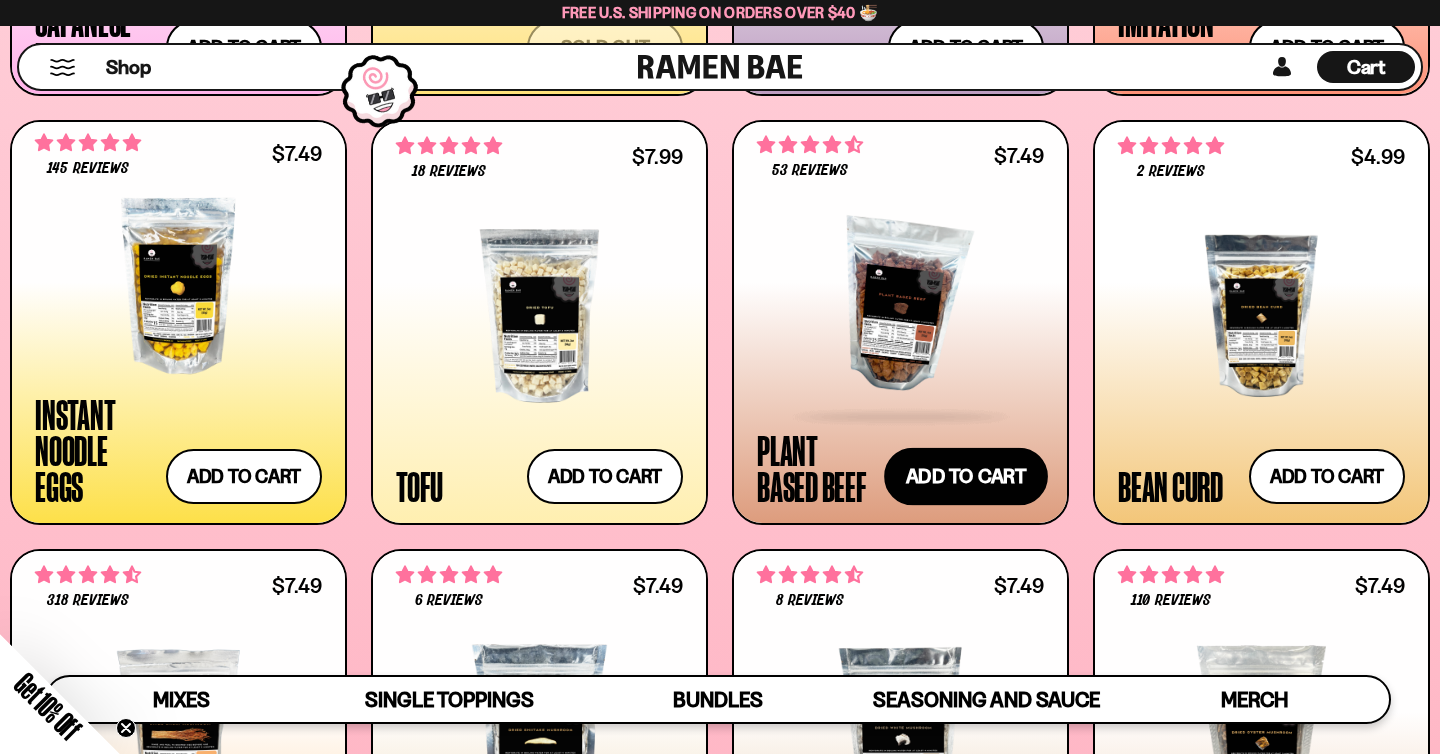 click on "Add to cart
Add
—
Regular price
$7.49
Regular price
Sale price
$7.49
Unit price
/
per" at bounding box center [966, 477] 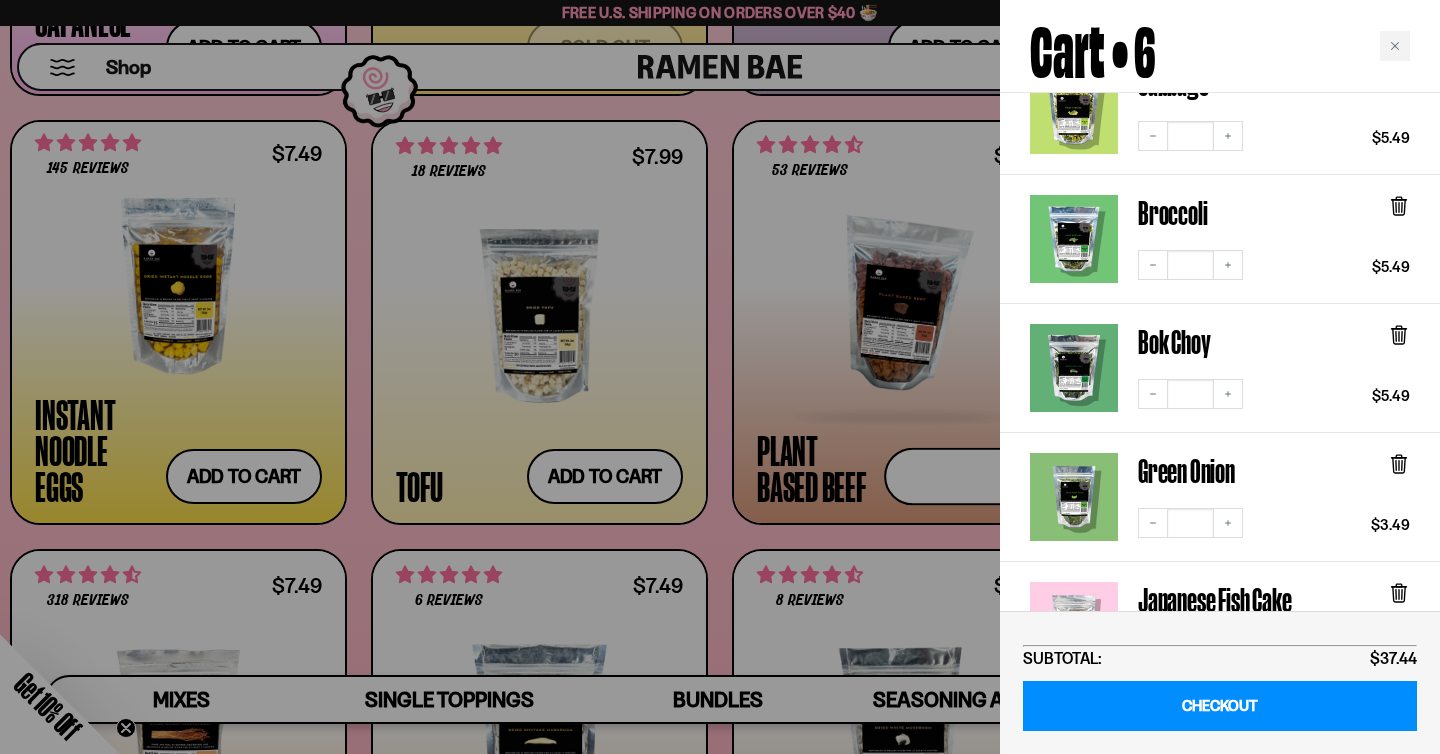 scroll, scrollTop: 356, scrollLeft: 0, axis: vertical 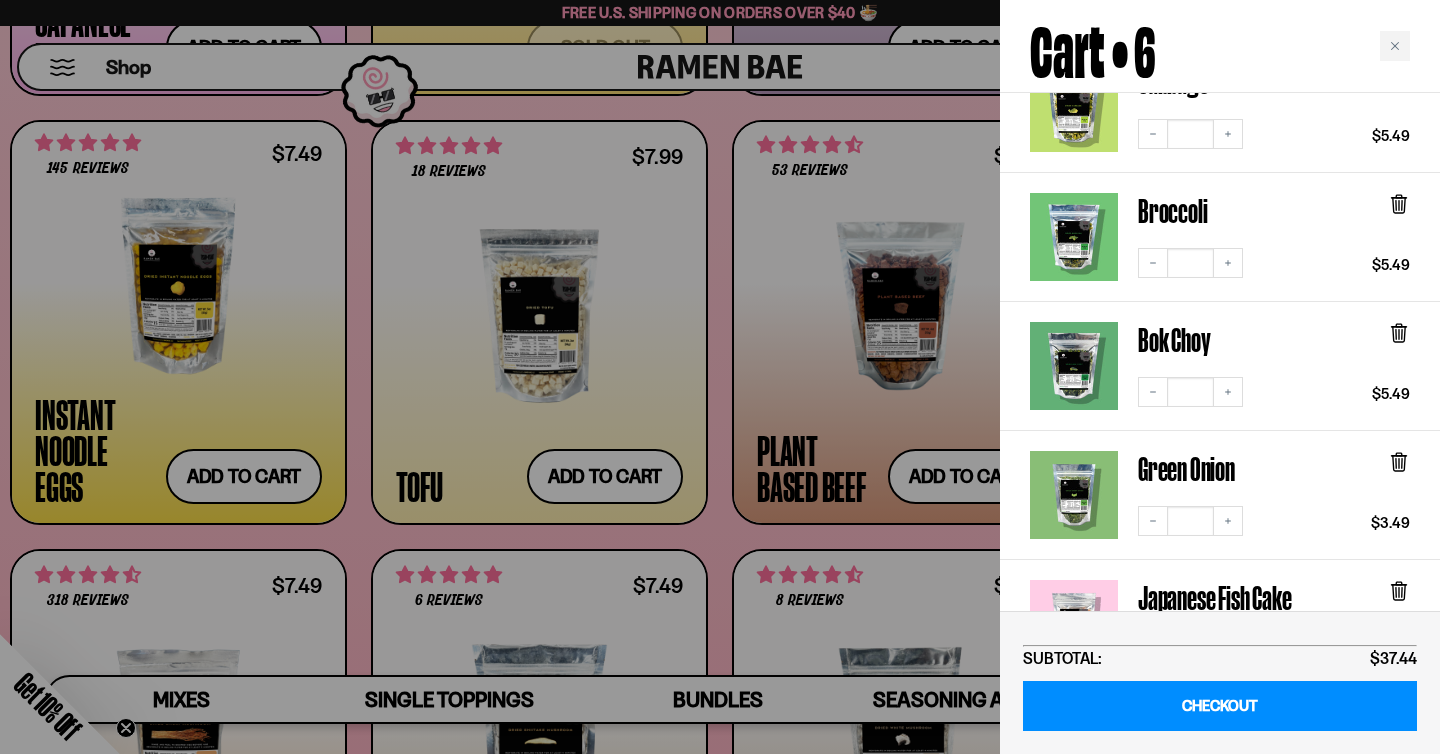 click at bounding box center [720, 377] 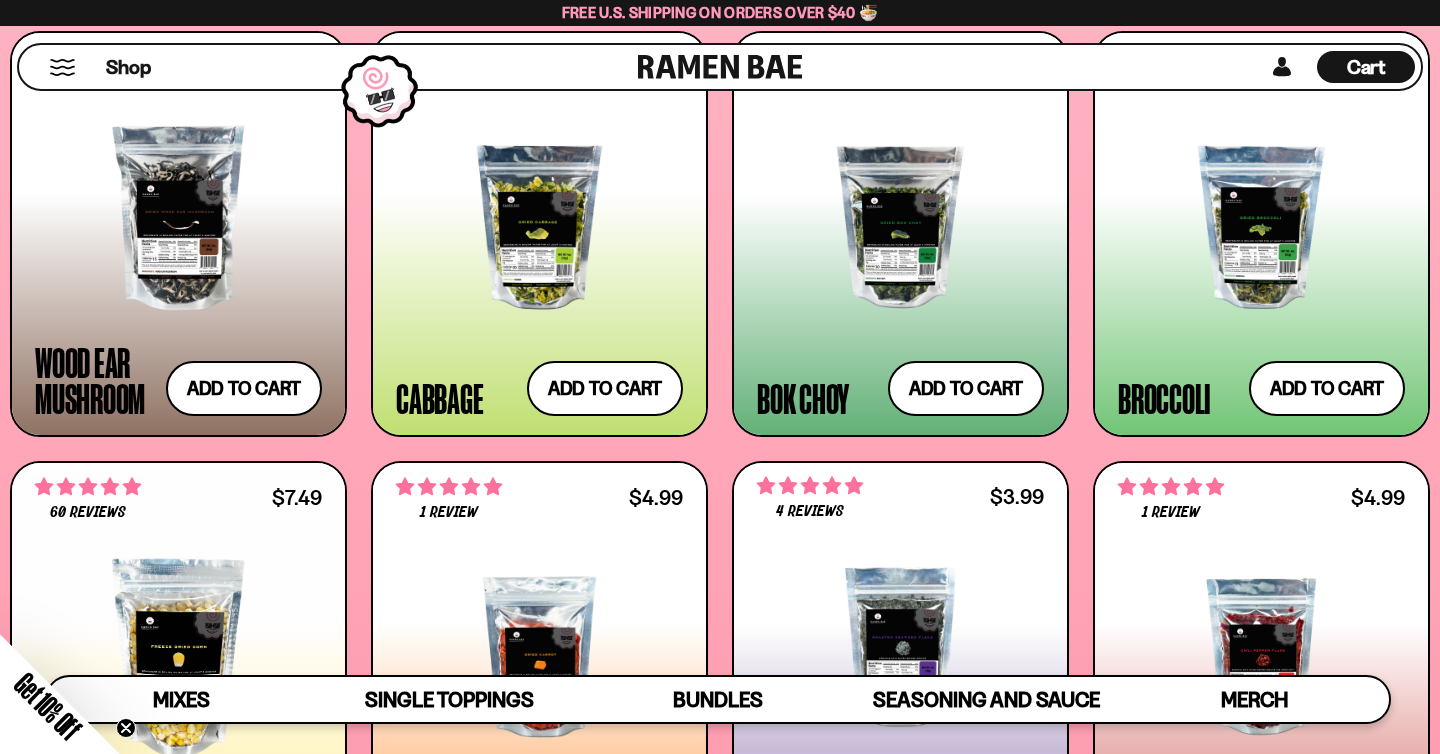 scroll, scrollTop: 3199, scrollLeft: 0, axis: vertical 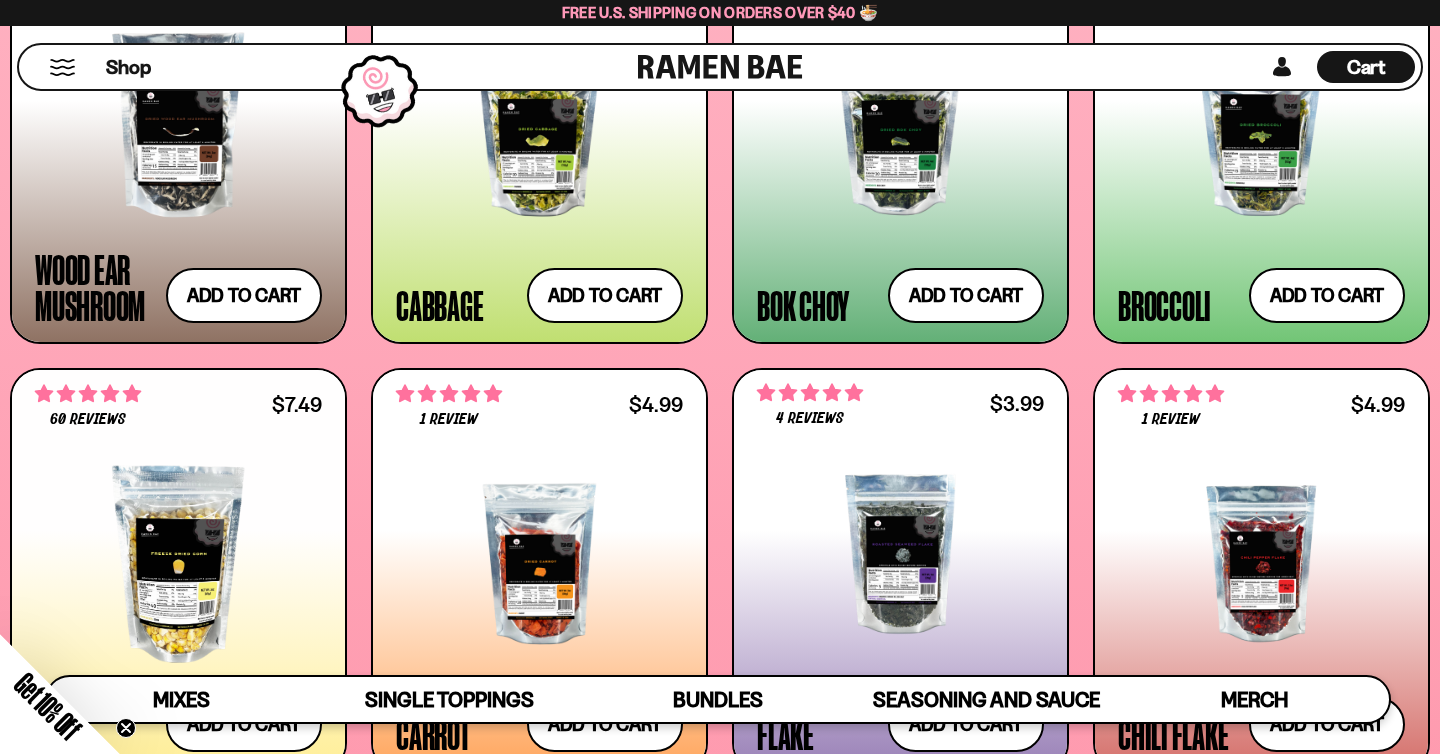 click on "Cart" at bounding box center (1366, 67) 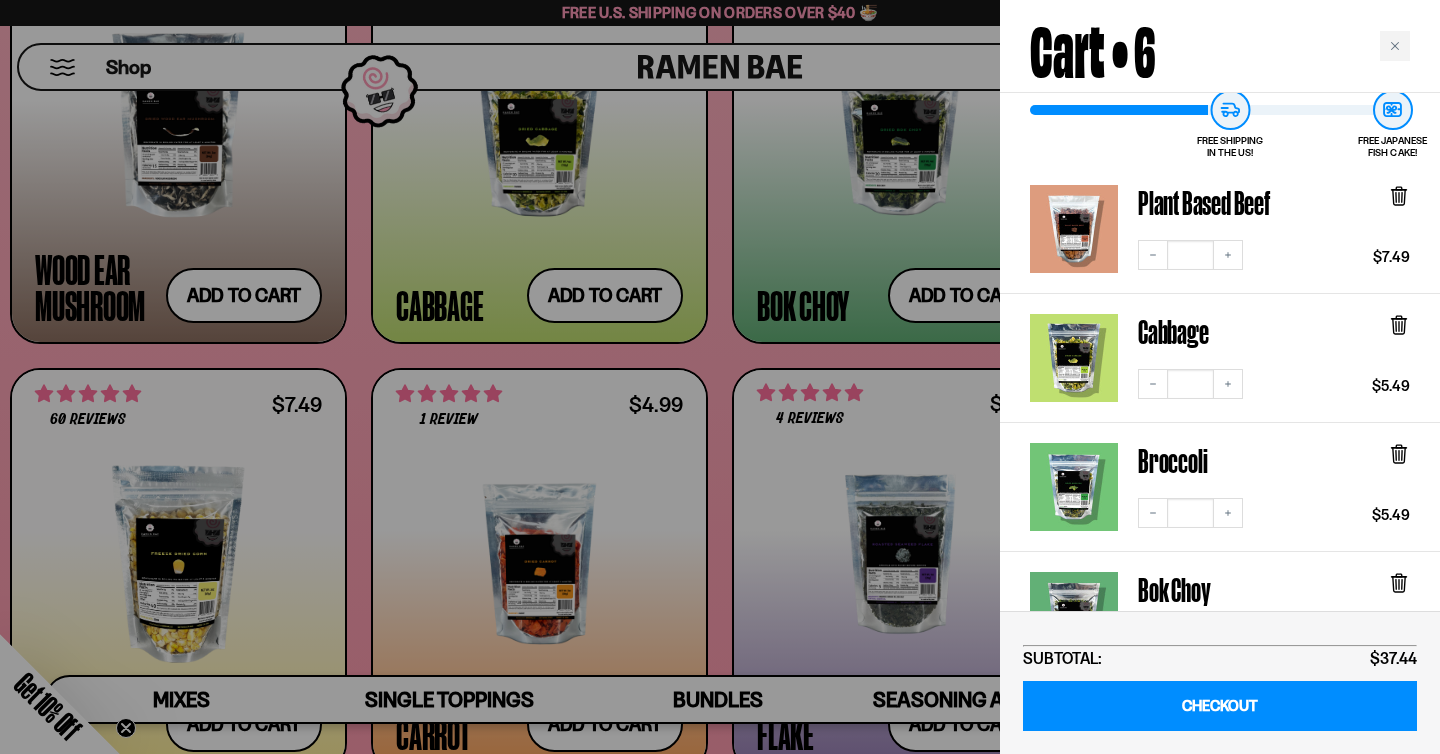 scroll, scrollTop: 113, scrollLeft: 0, axis: vertical 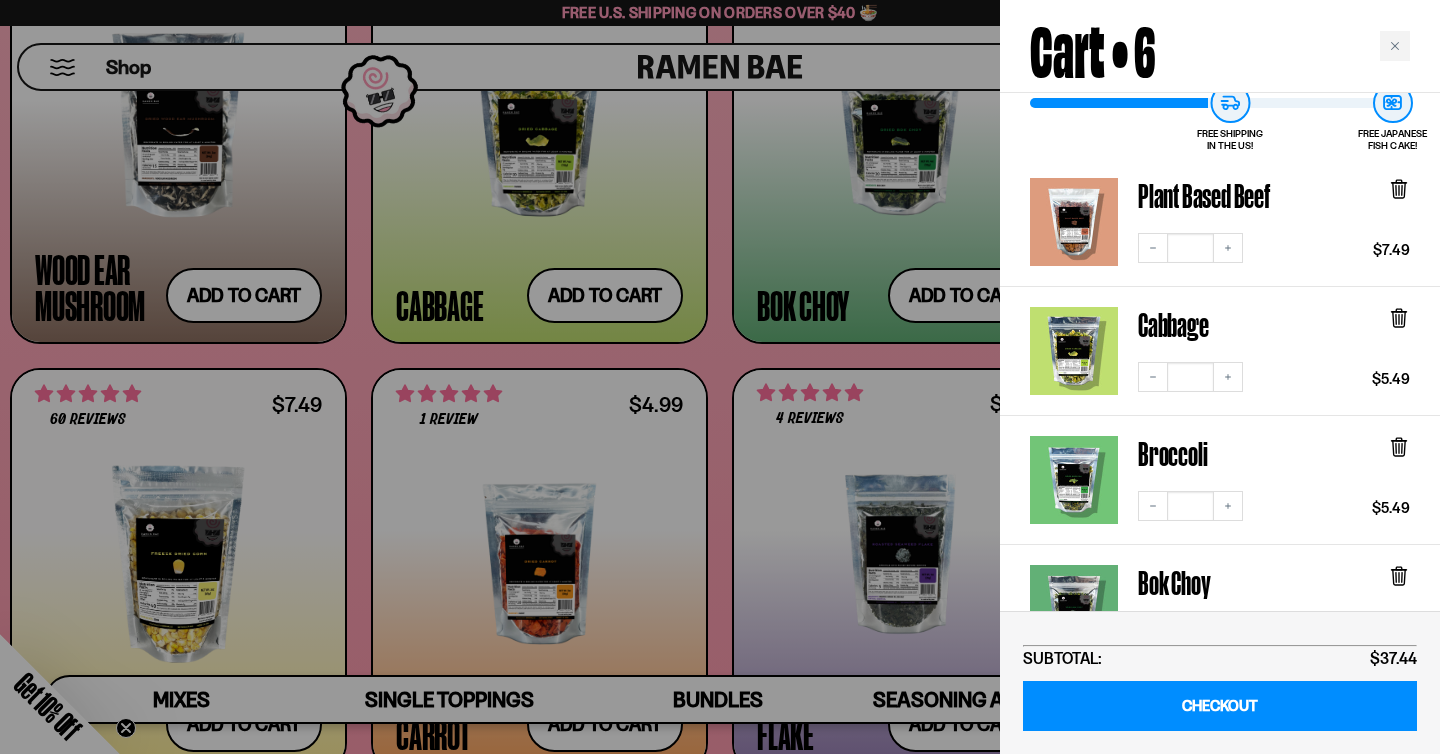 click 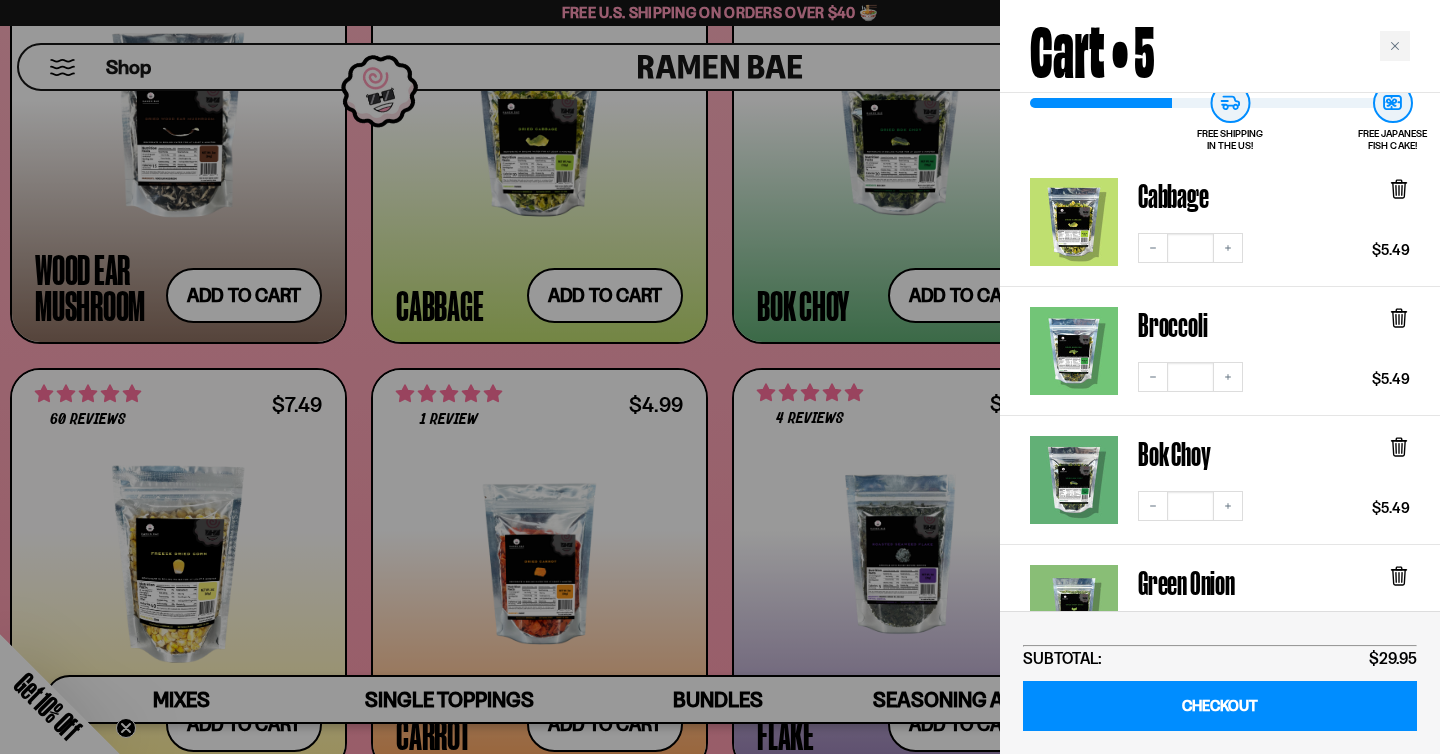 click at bounding box center (720, 377) 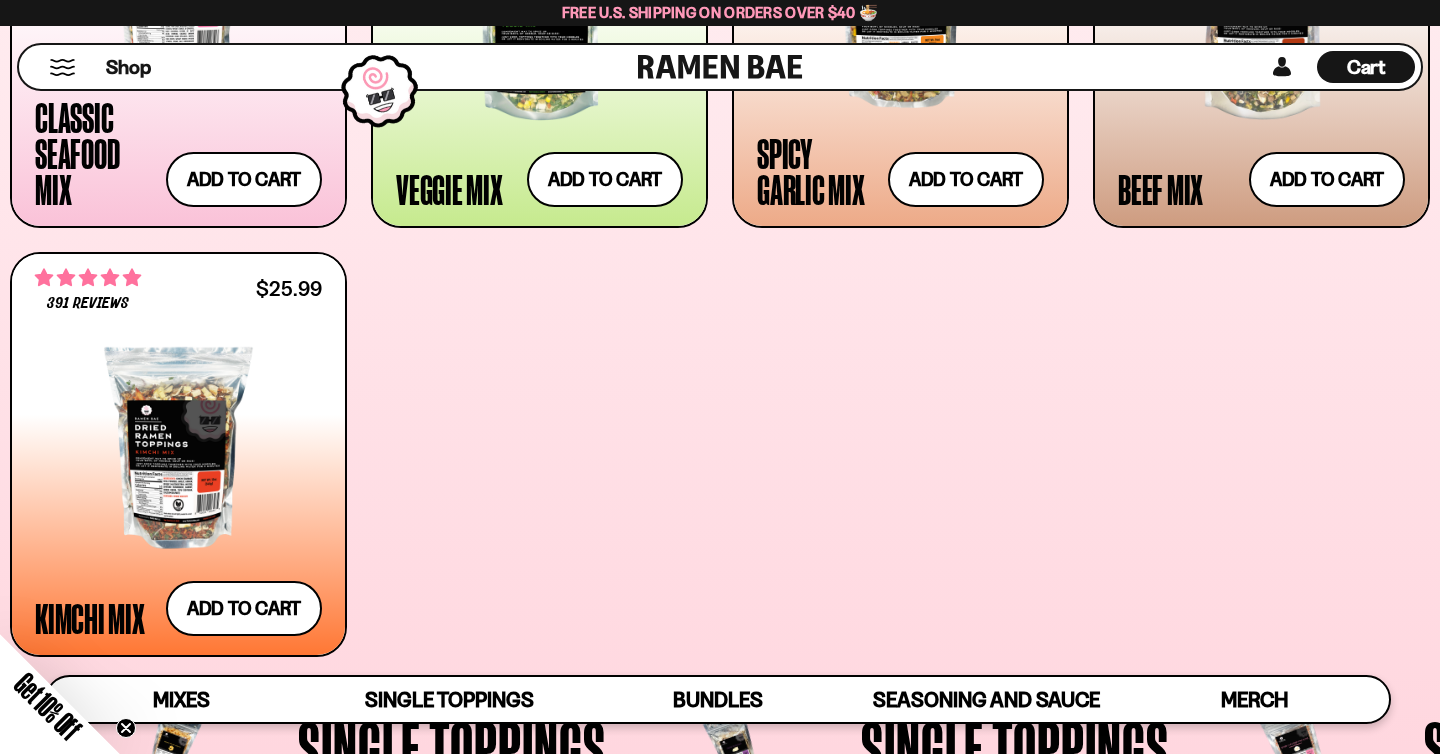 scroll, scrollTop: 1049, scrollLeft: 0, axis: vertical 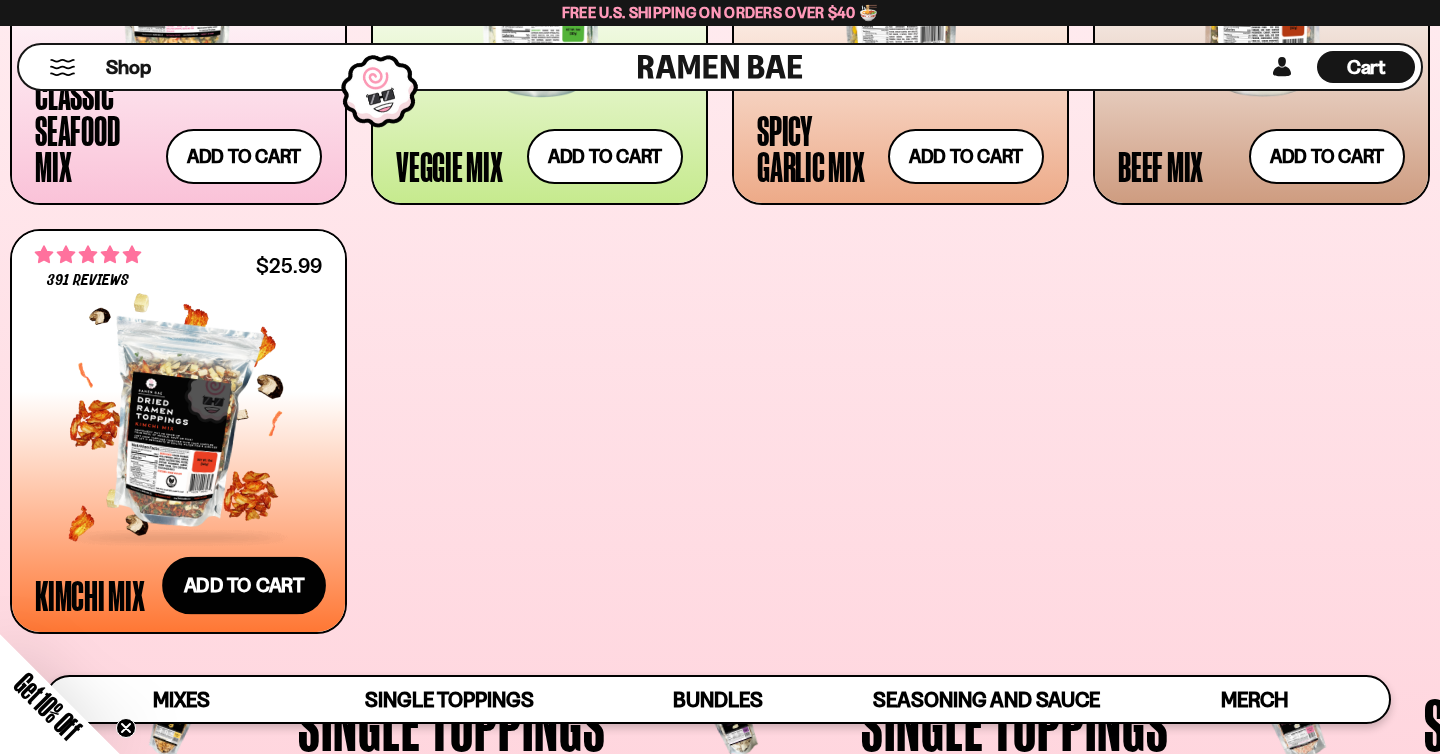 click on "Add to cart
Add
—
Regular price
$25.99
Regular price
Sale price
$25.99
Unit price
/
per" at bounding box center [244, 586] 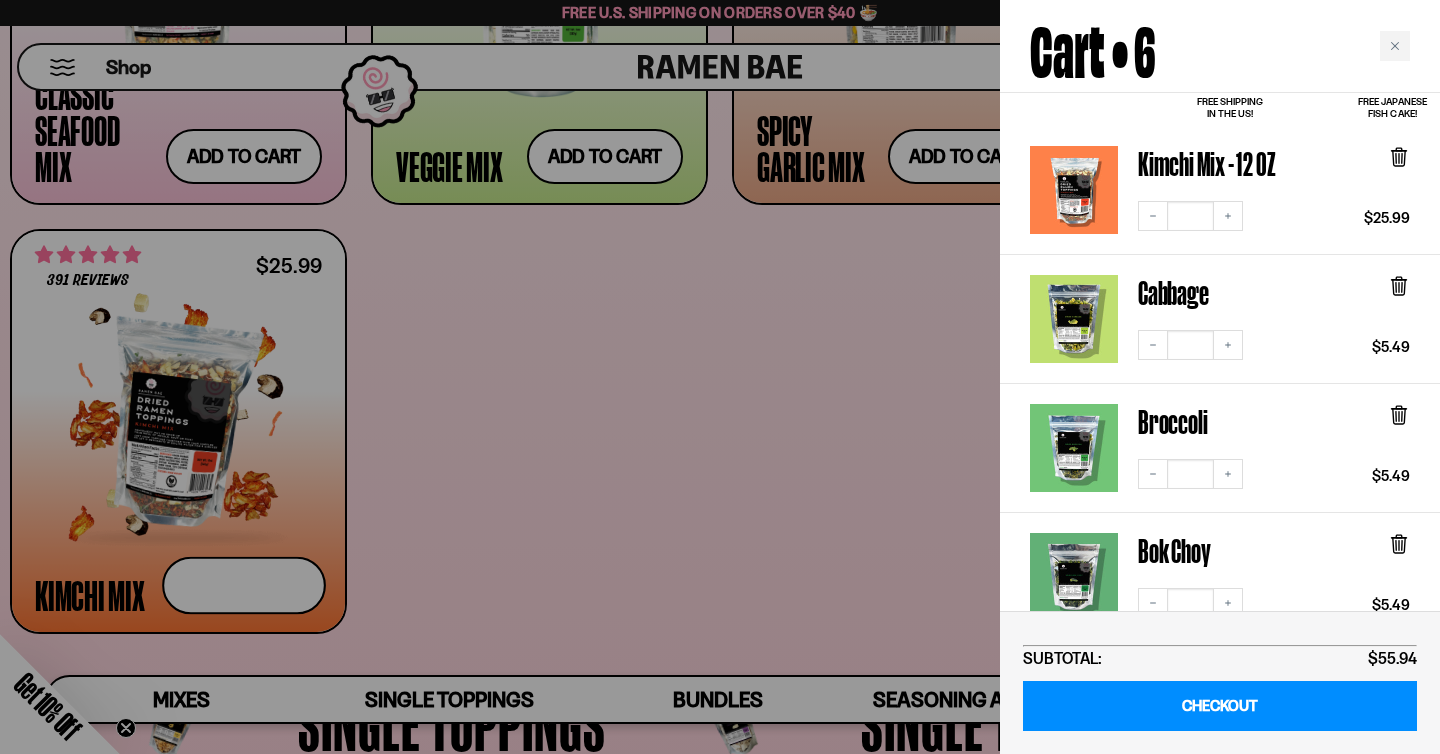 scroll, scrollTop: 153, scrollLeft: 0, axis: vertical 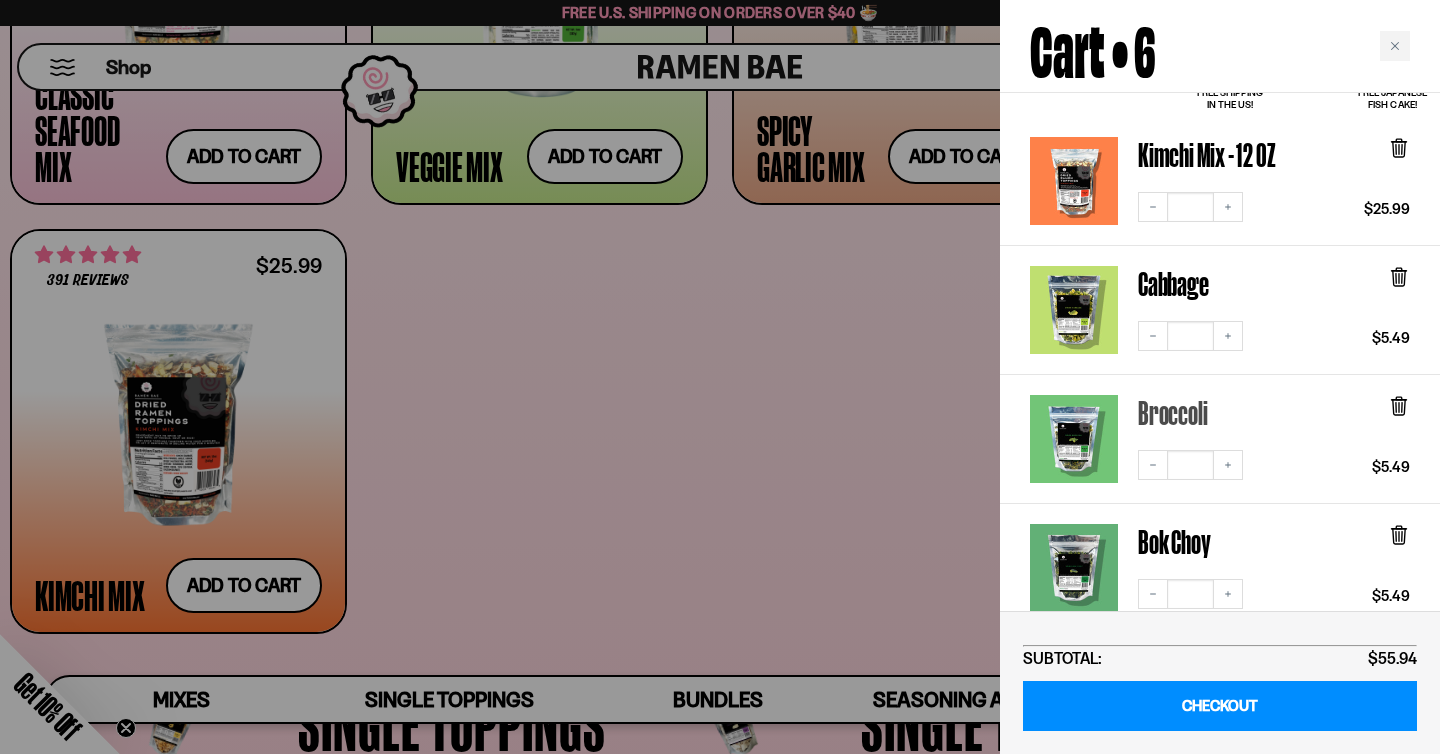 click on "Broccoli" at bounding box center (1172, 412) 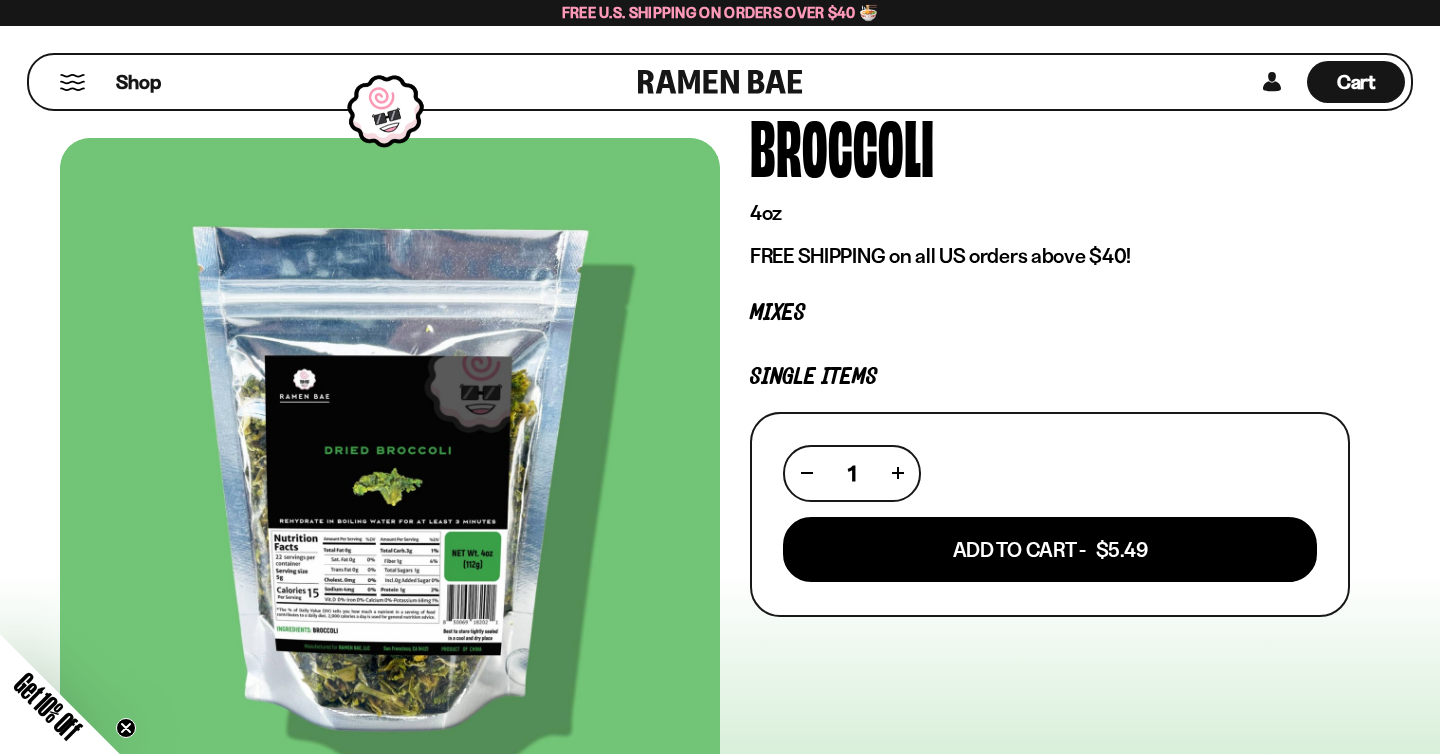 scroll, scrollTop: 131, scrollLeft: 0, axis: vertical 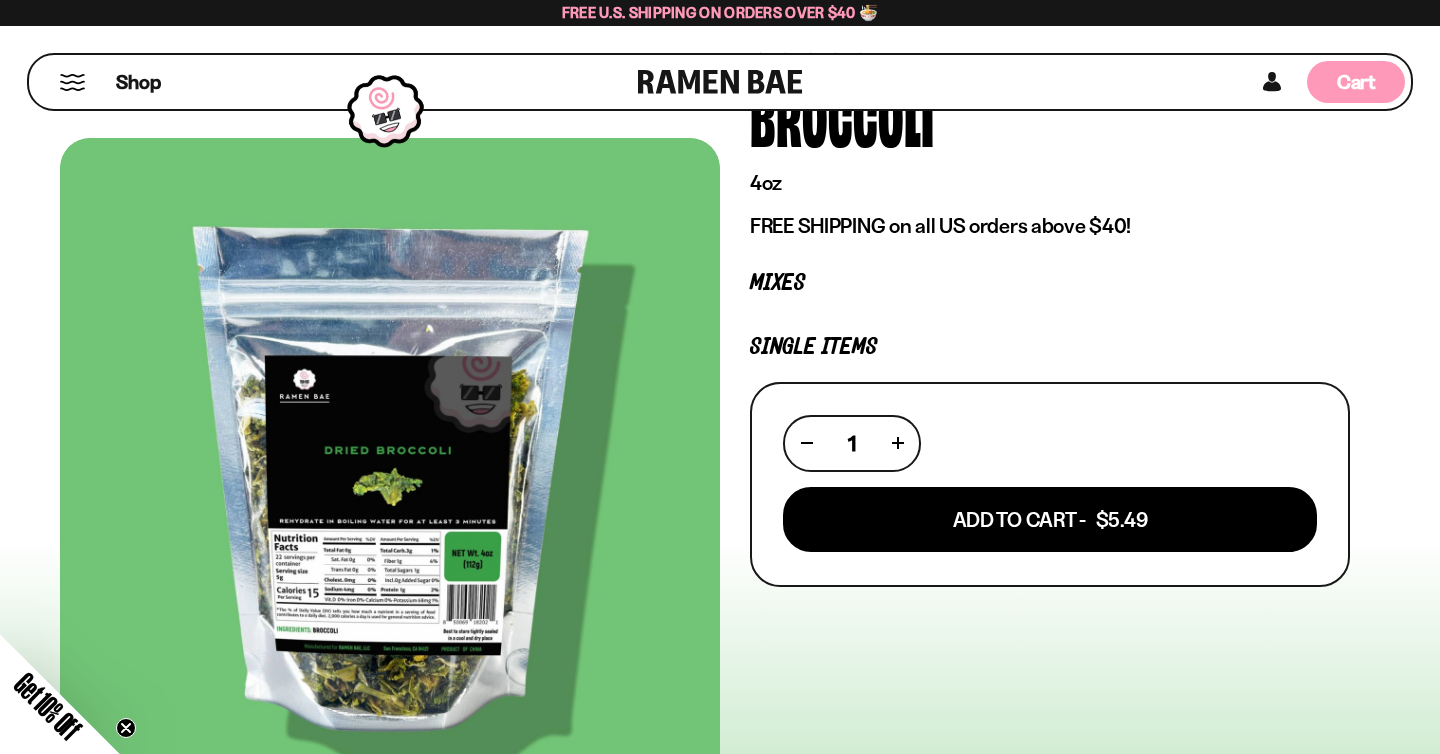 click on "Cart" at bounding box center (1356, 82) 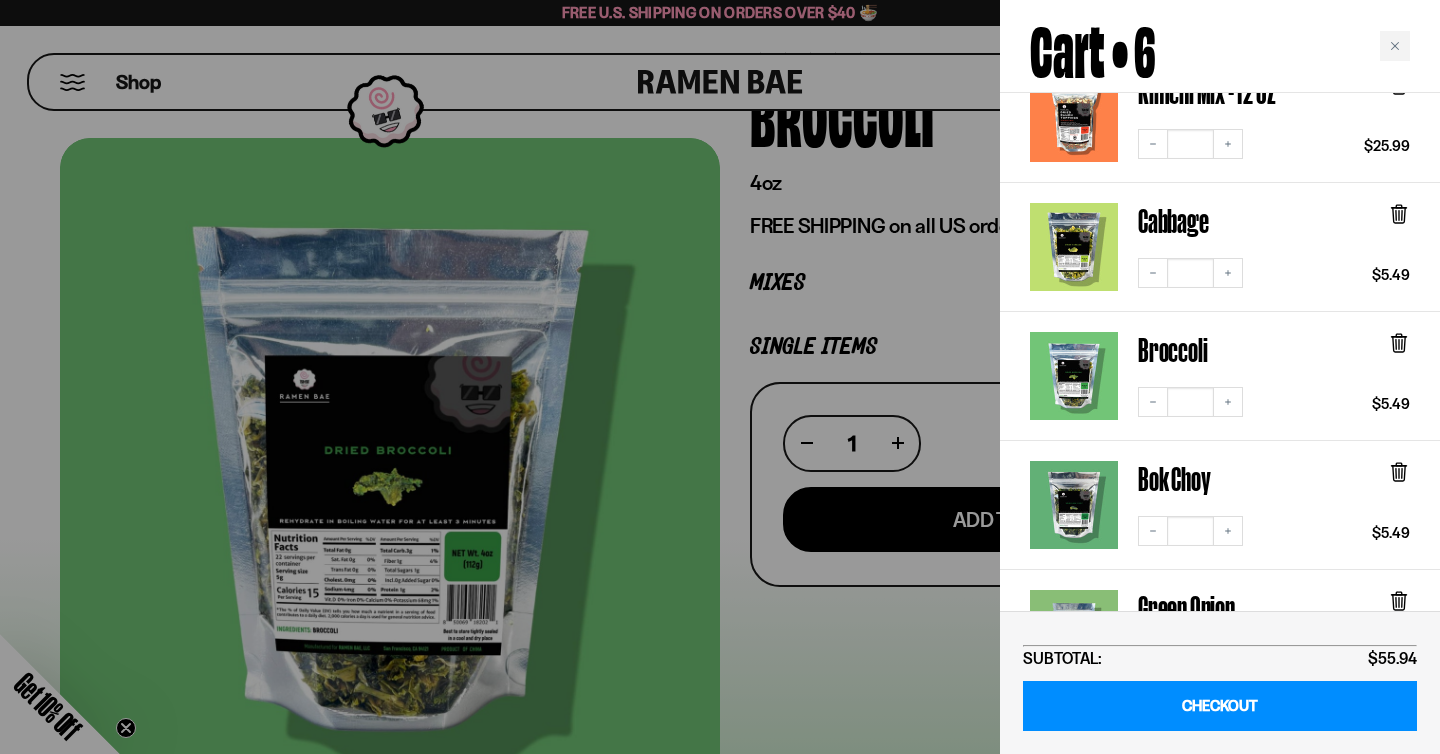 scroll, scrollTop: 222, scrollLeft: 0, axis: vertical 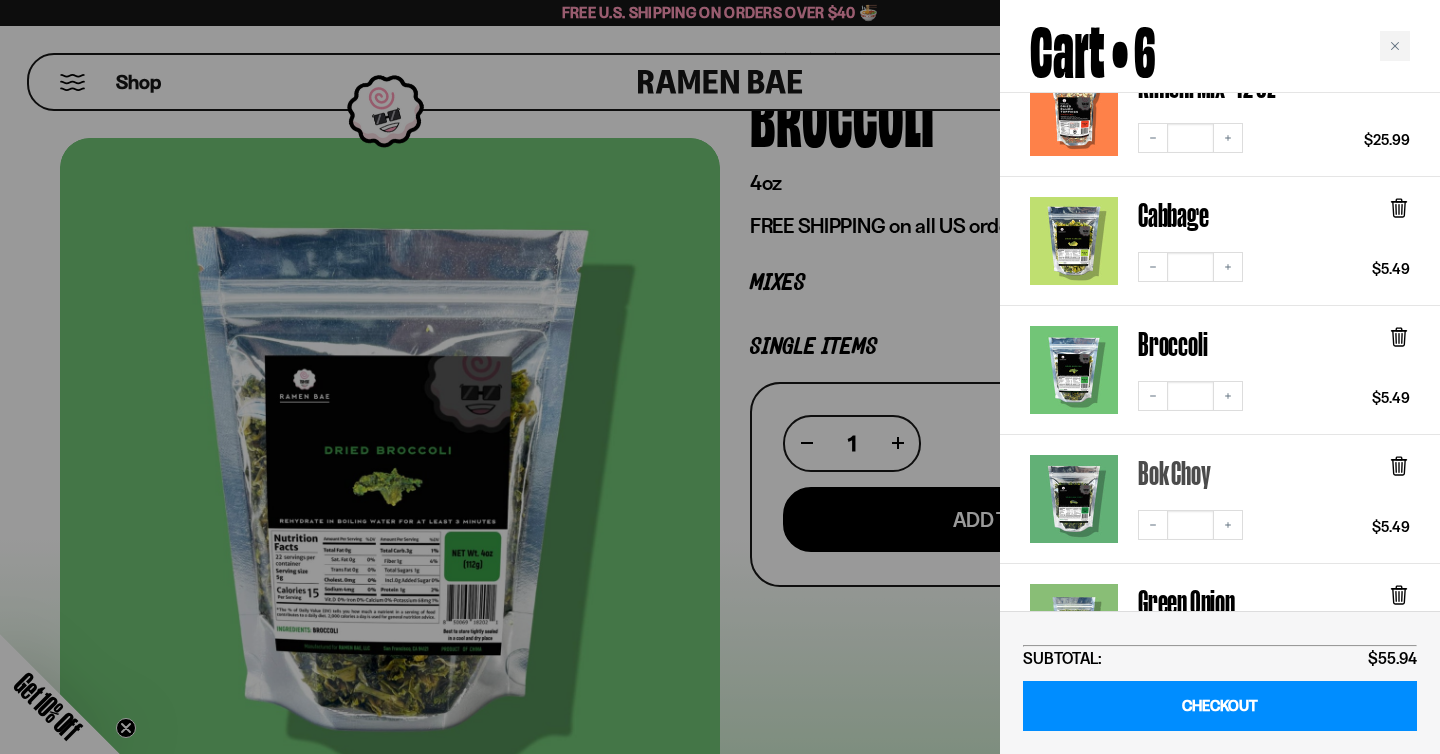 click on "Bok Choy" at bounding box center (1174, 472) 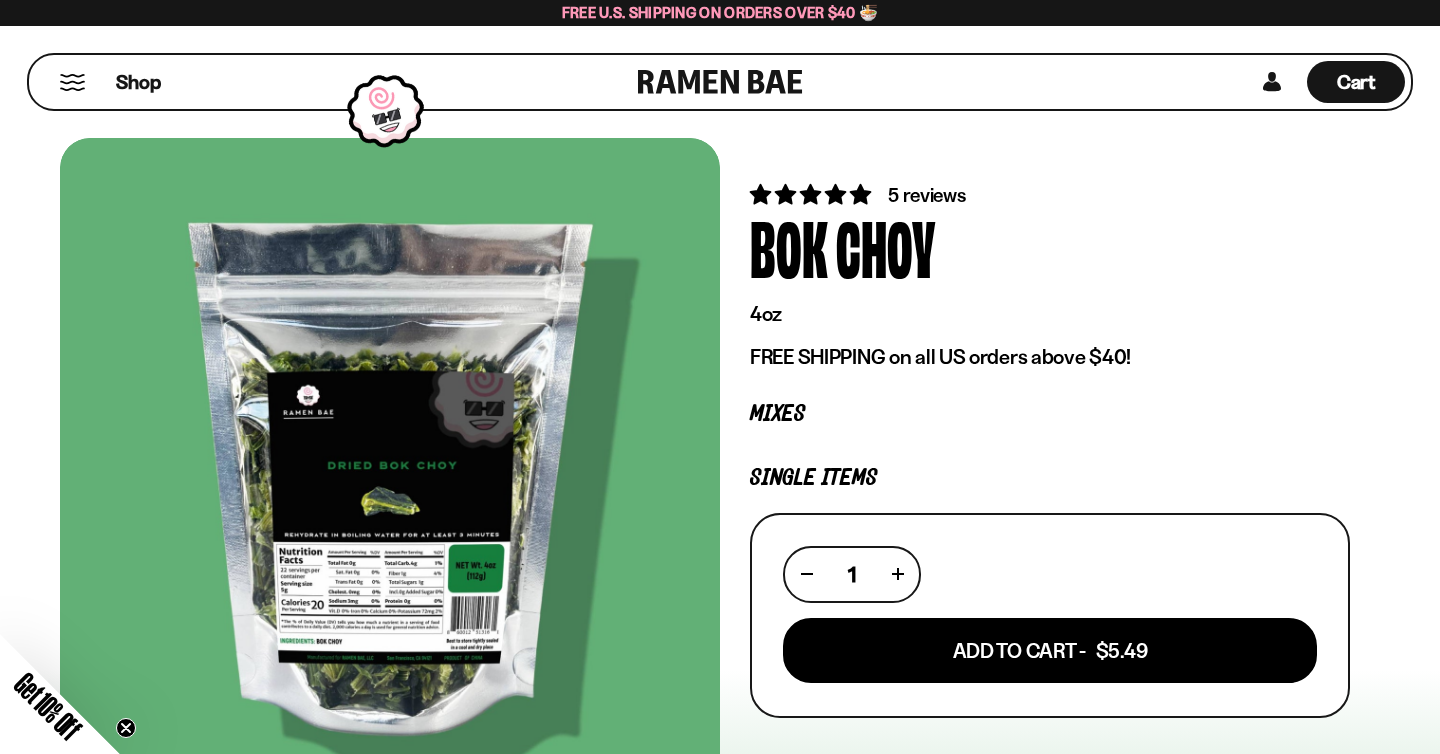 scroll, scrollTop: 1, scrollLeft: 0, axis: vertical 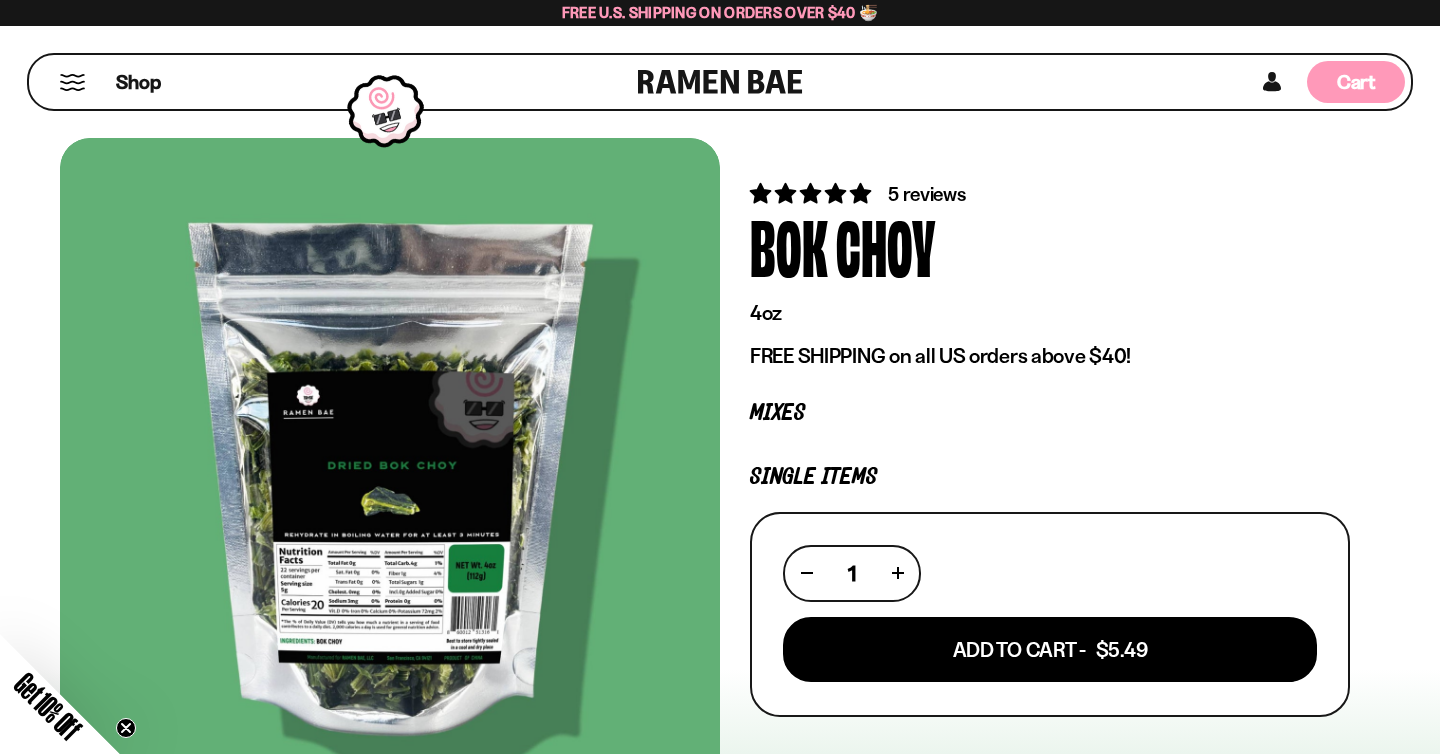 click on "Cart" at bounding box center (1356, 82) 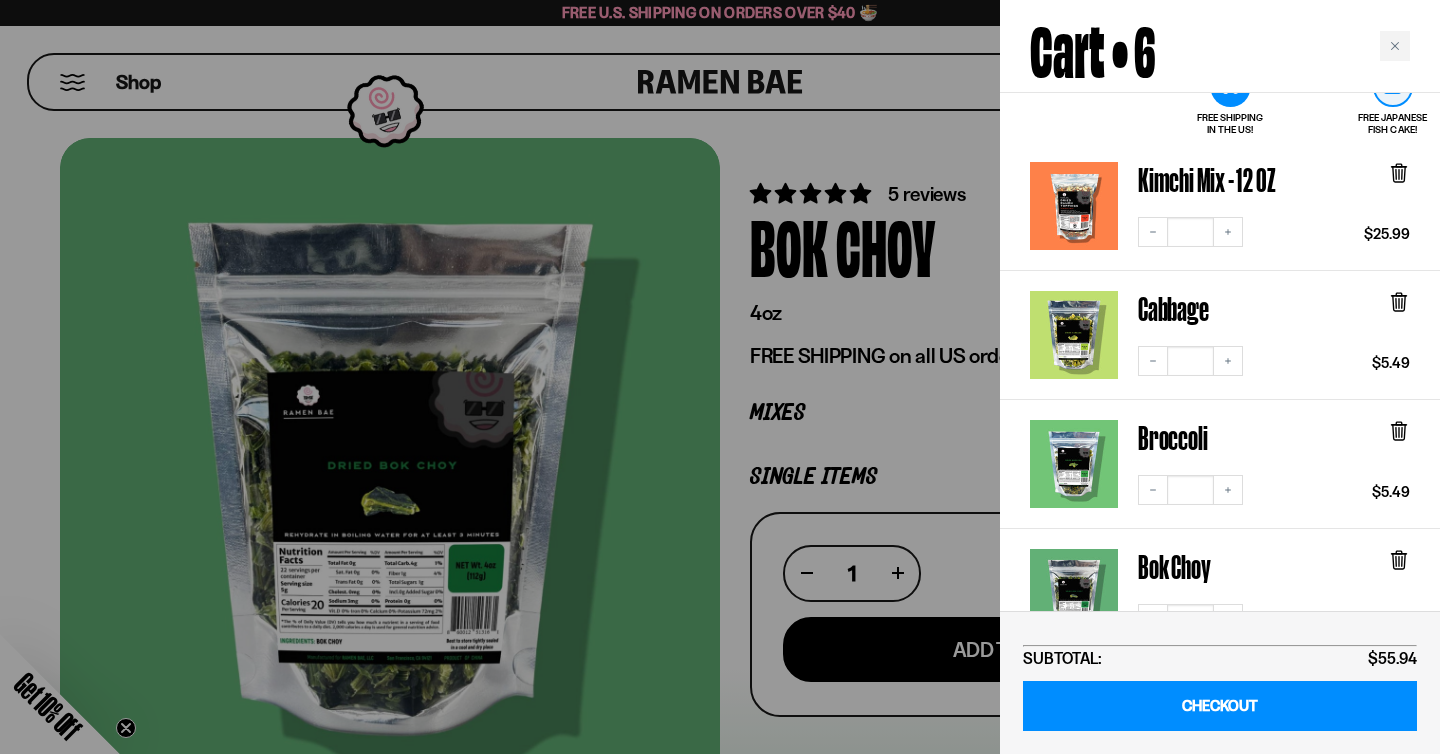 scroll, scrollTop: 68, scrollLeft: 0, axis: vertical 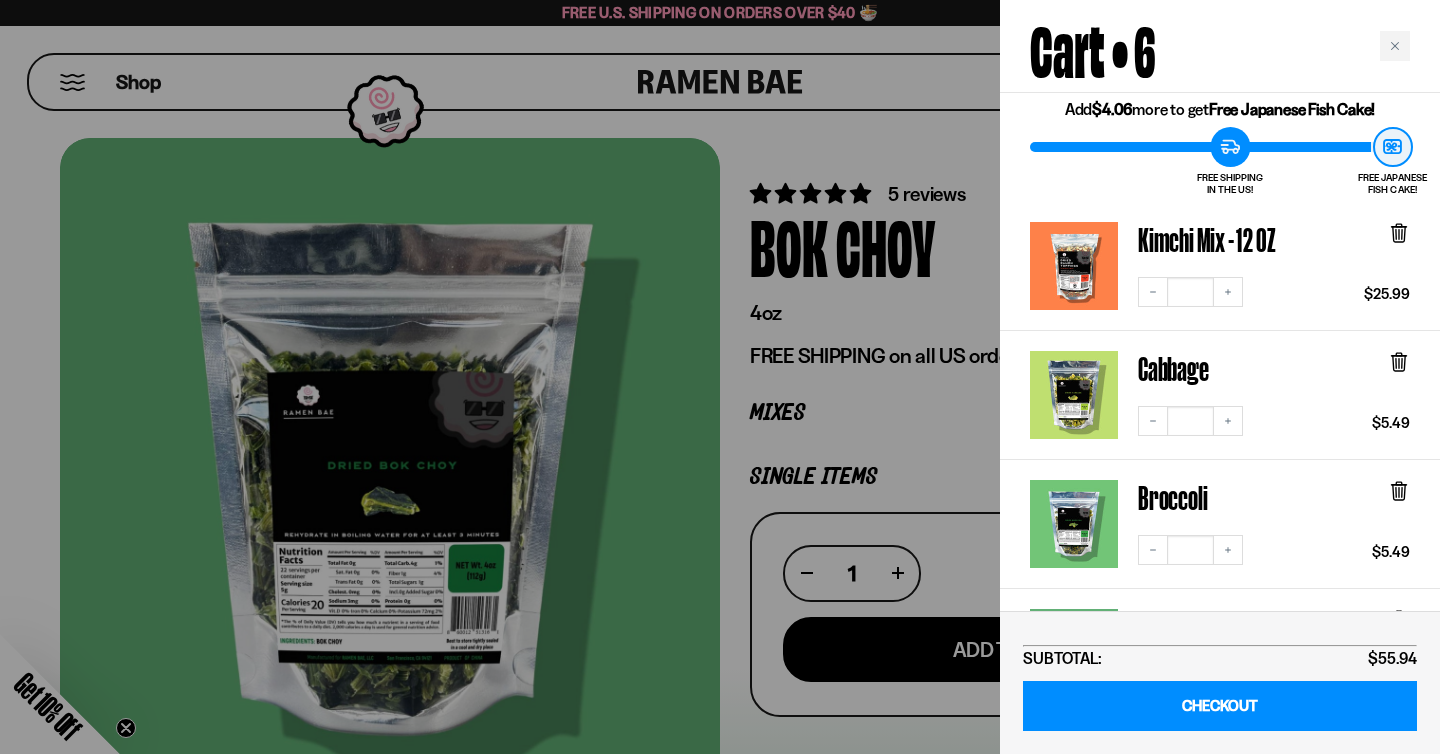 click 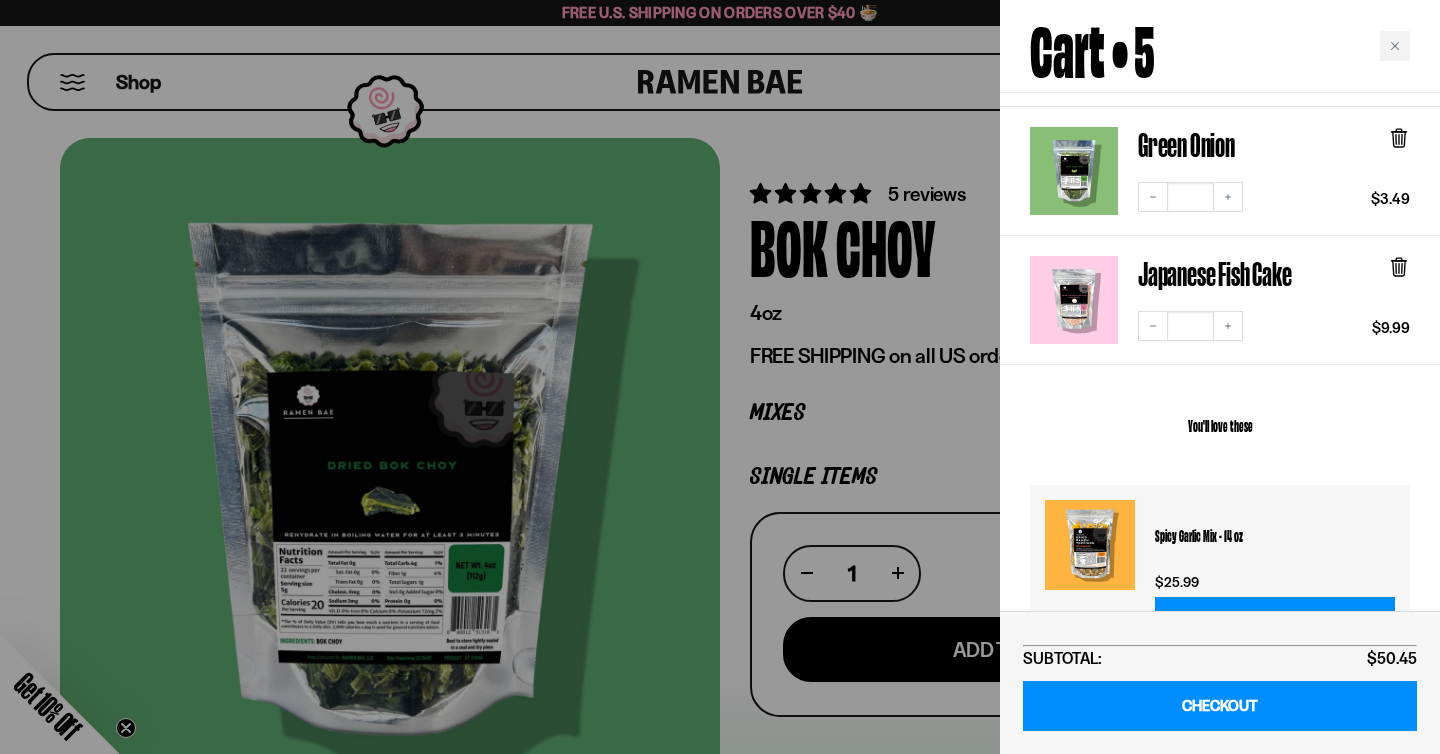 scroll, scrollTop: 385, scrollLeft: 0, axis: vertical 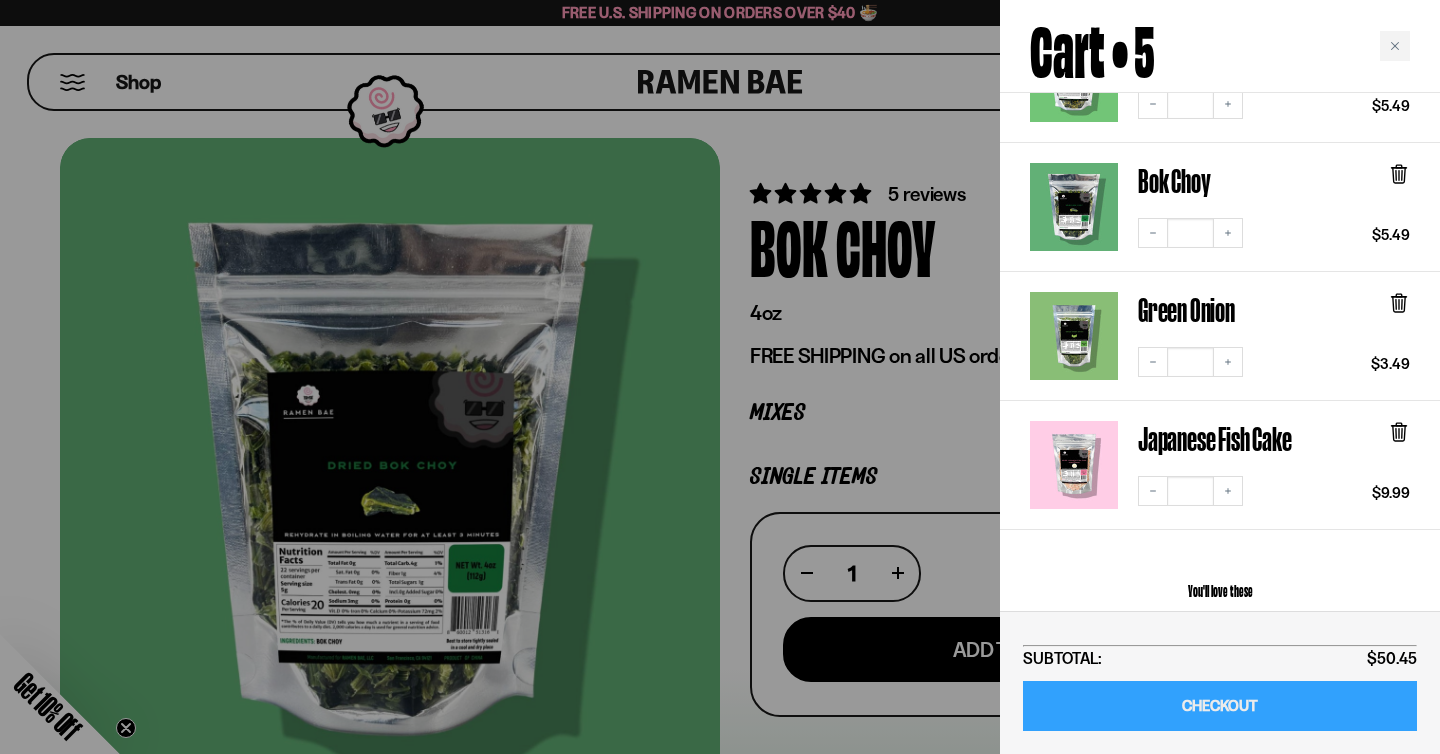 click on "CHECKOUT" at bounding box center [1220, 706] 